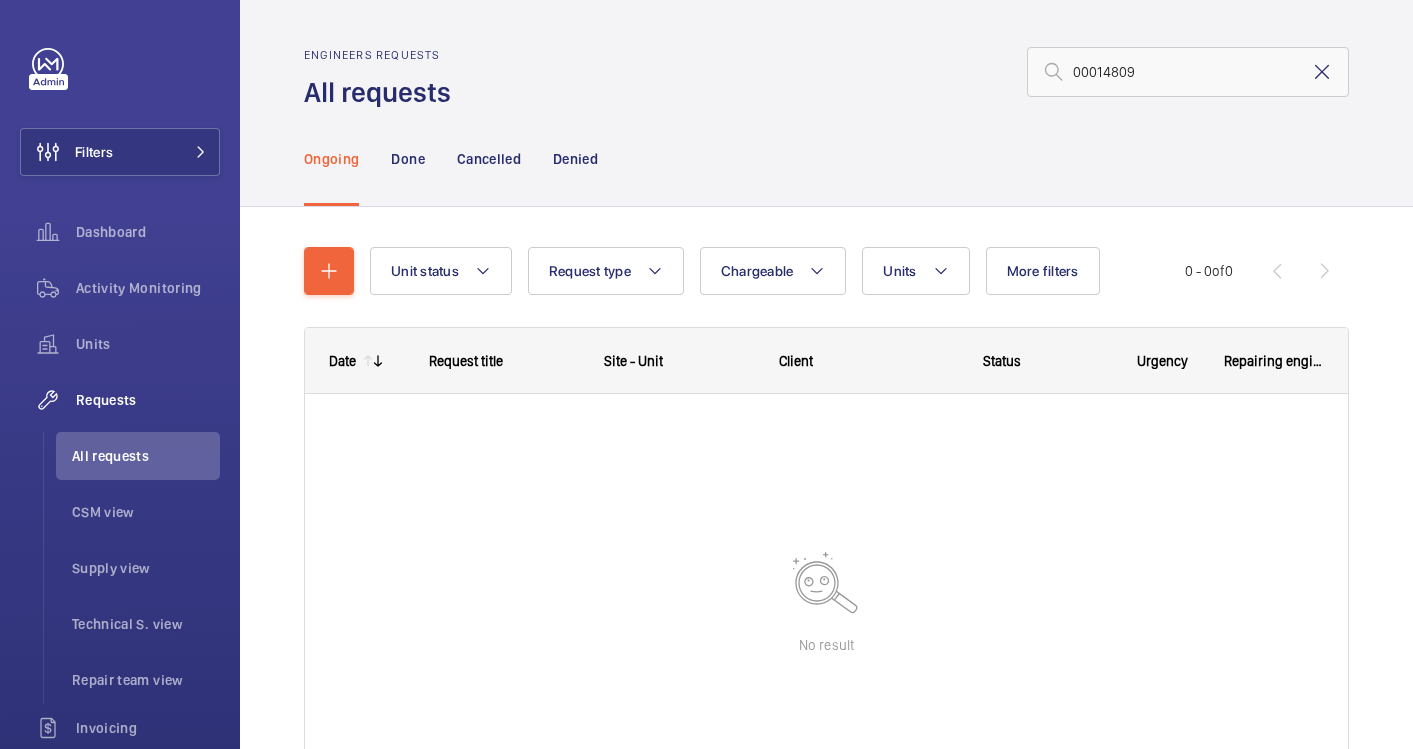 scroll, scrollTop: 0, scrollLeft: 0, axis: both 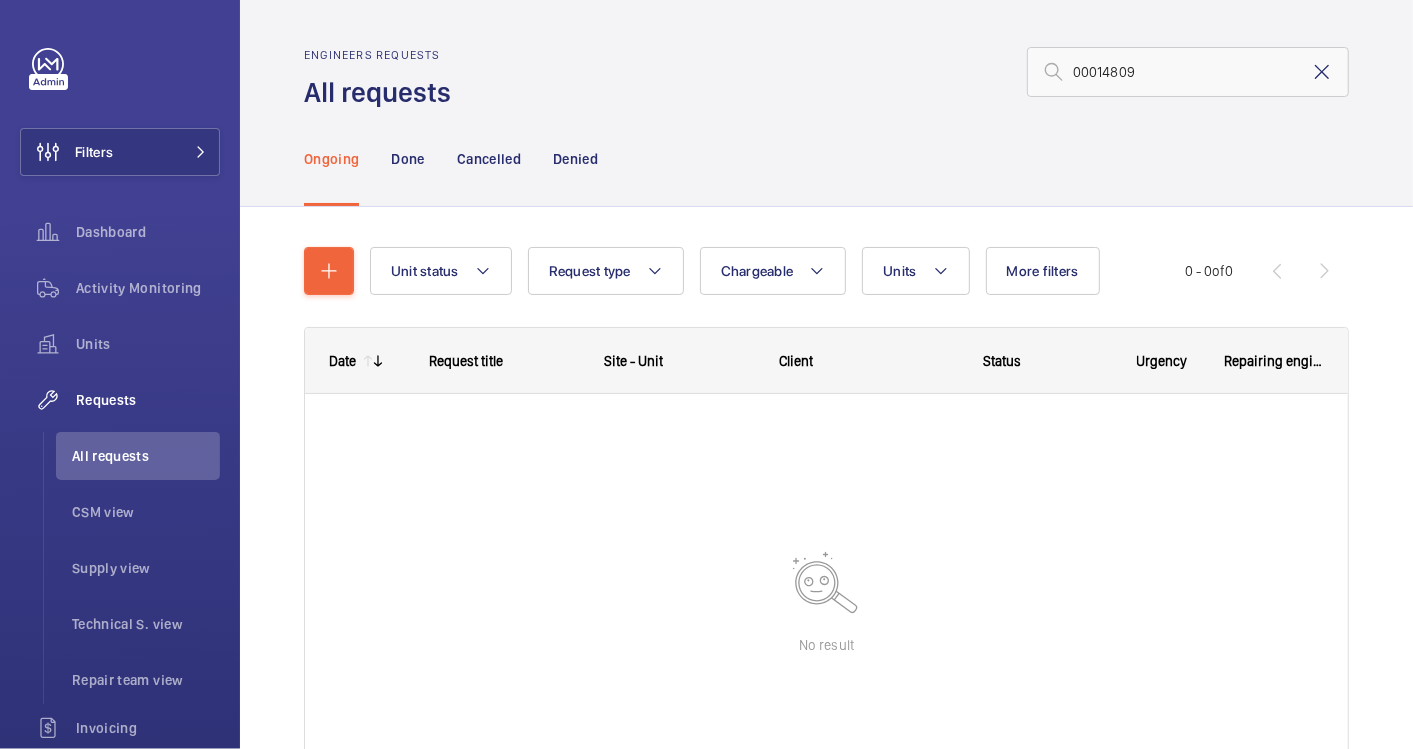 click 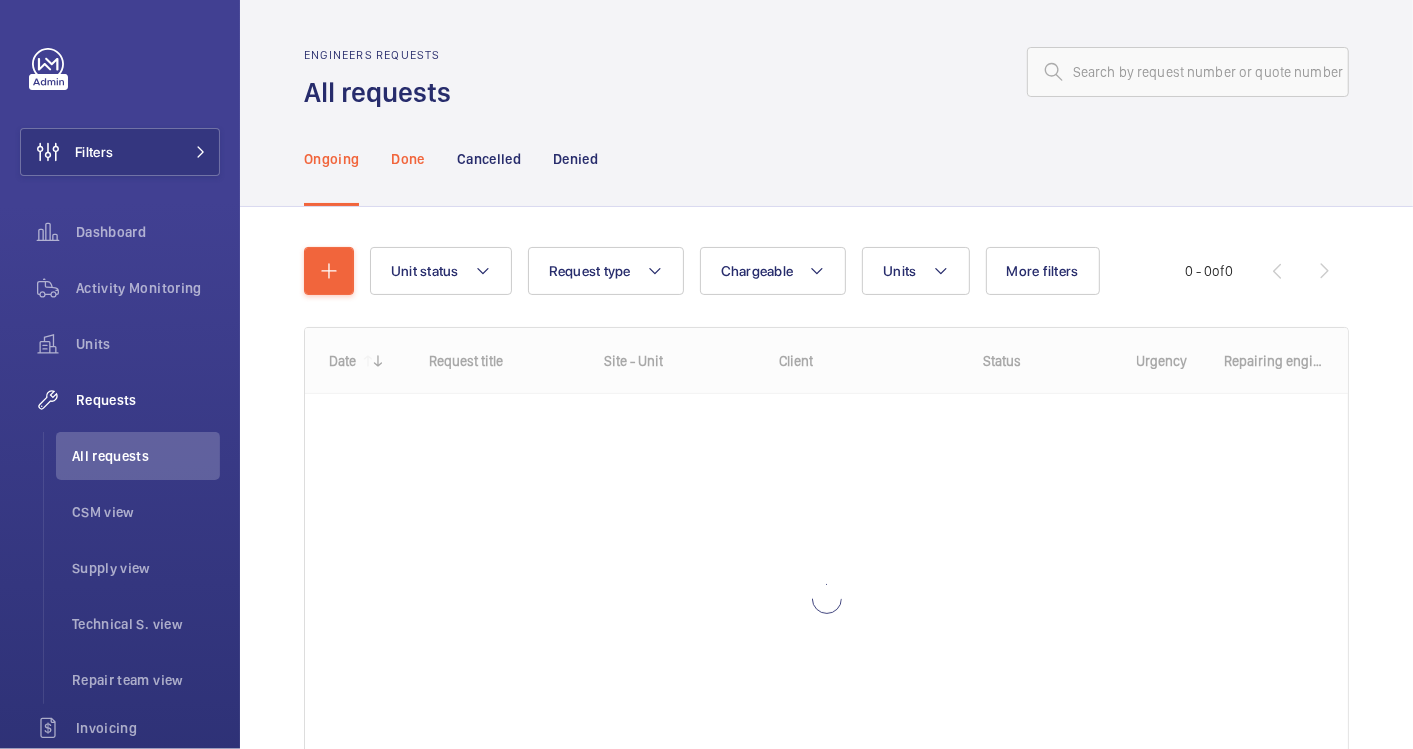 click on "Done" 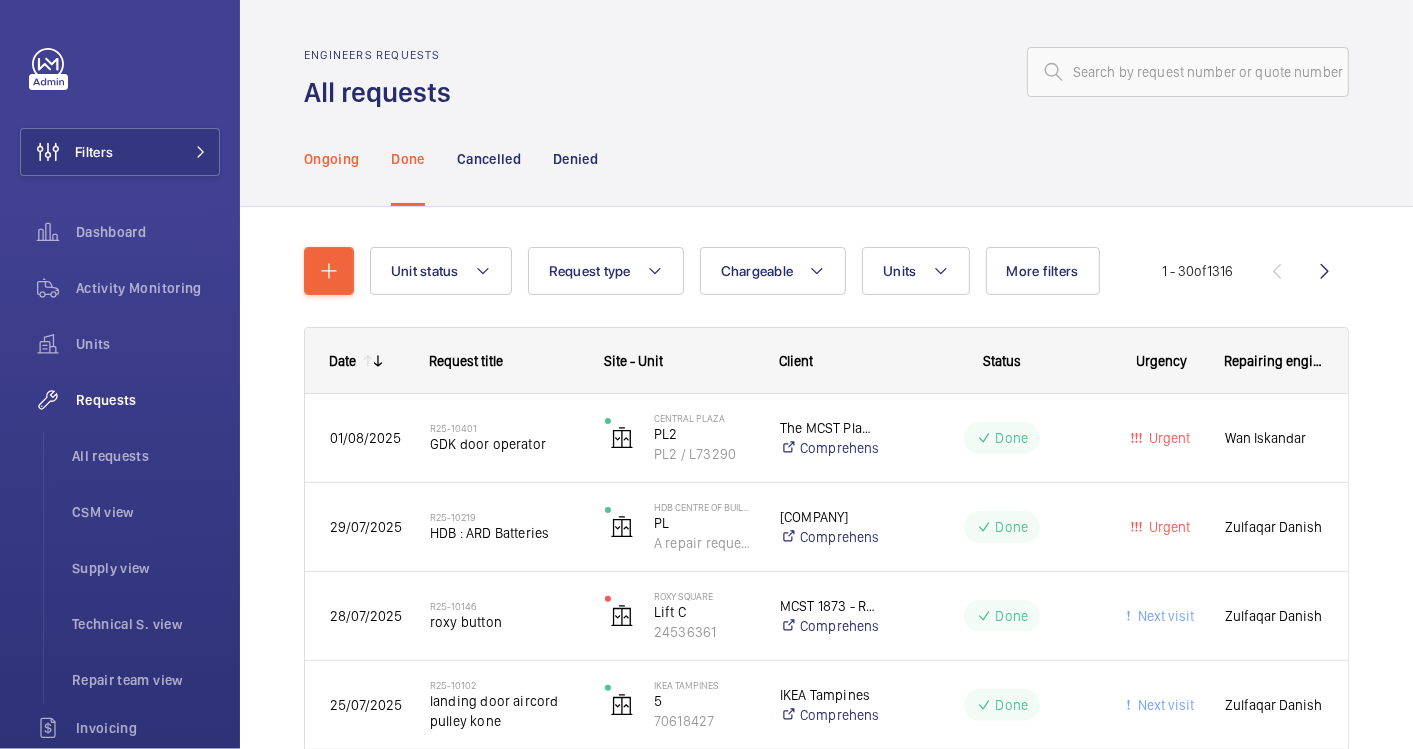 click on "Ongoing" 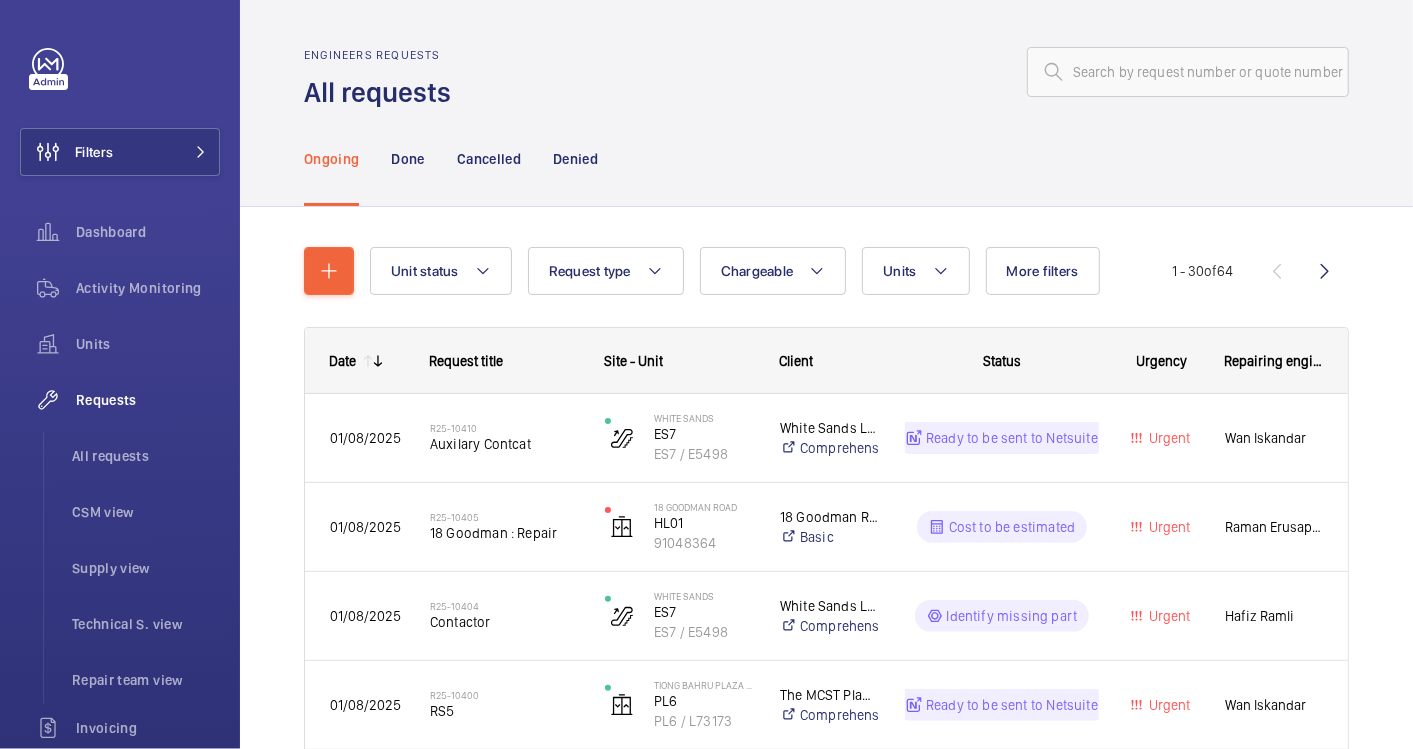 click on "Ongoing" 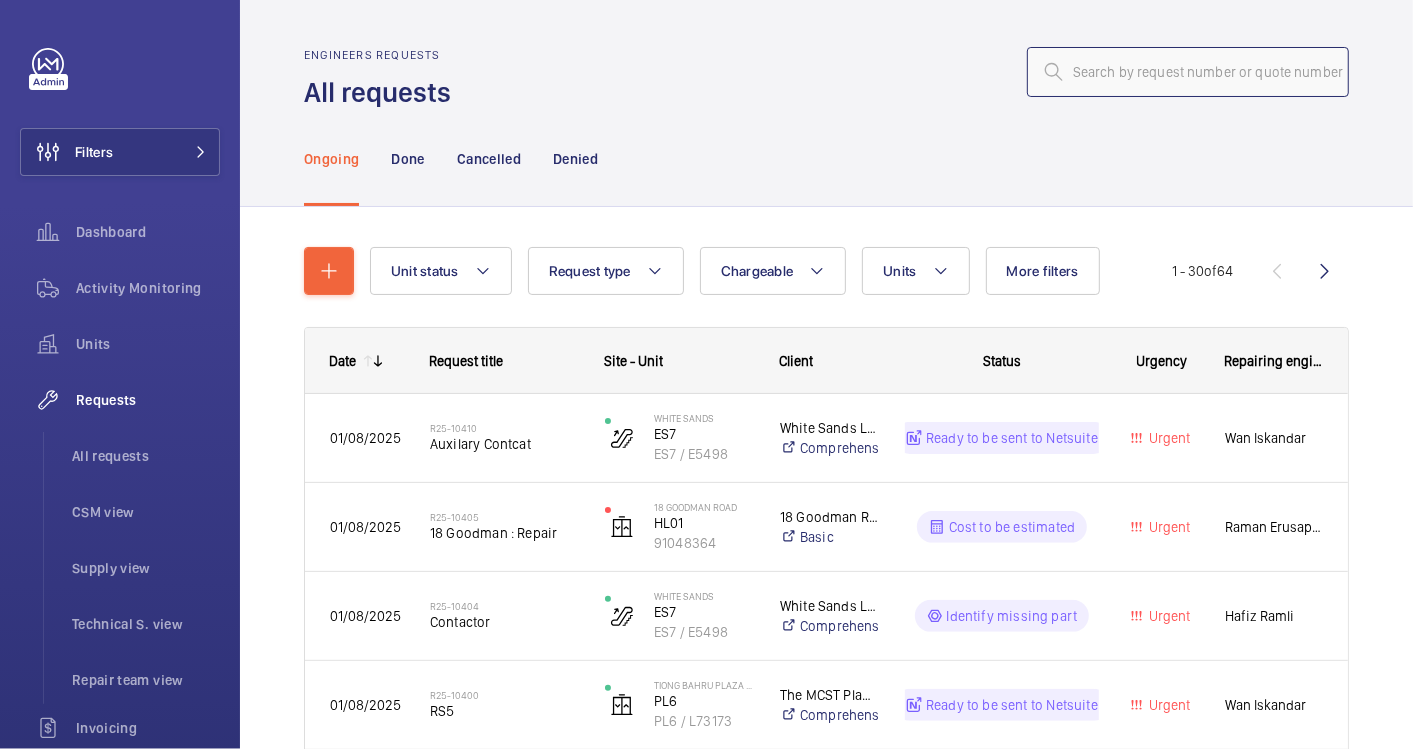 click 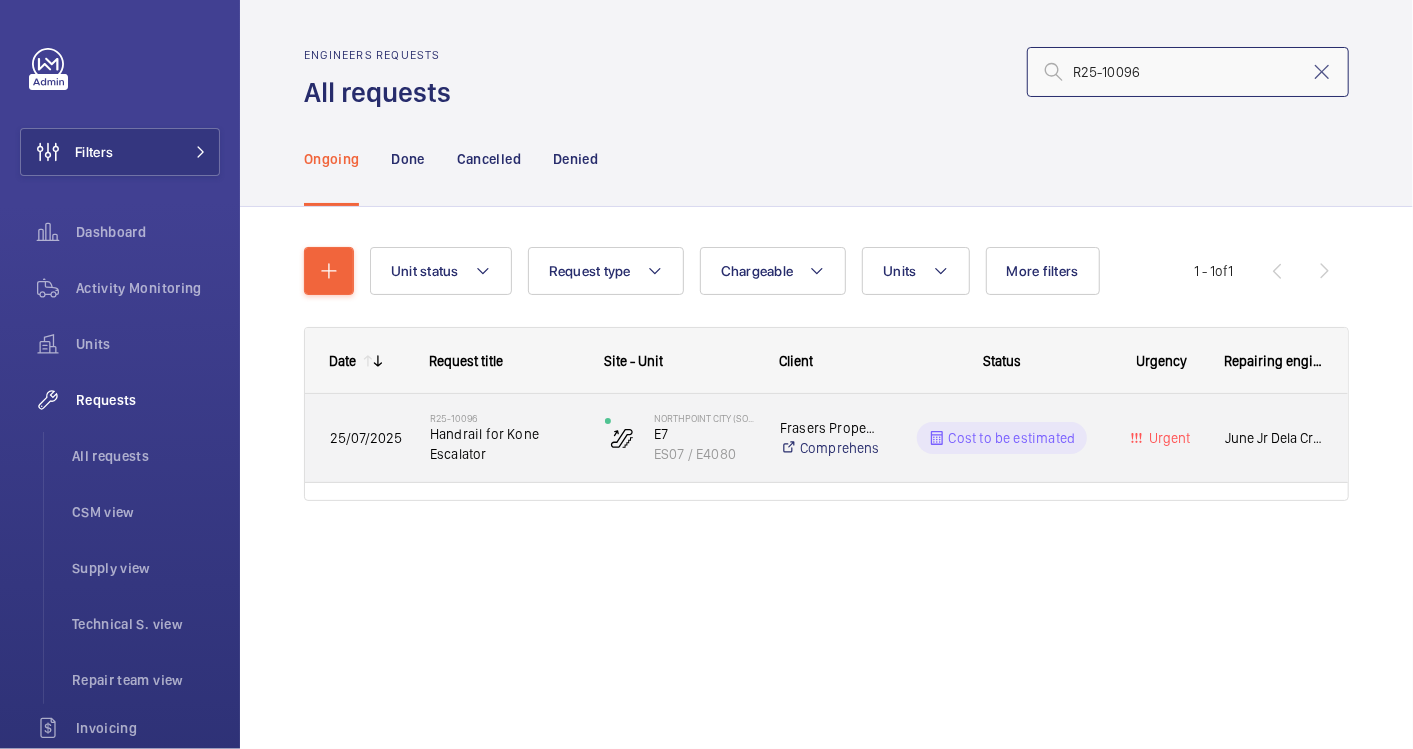type on "R25-10096" 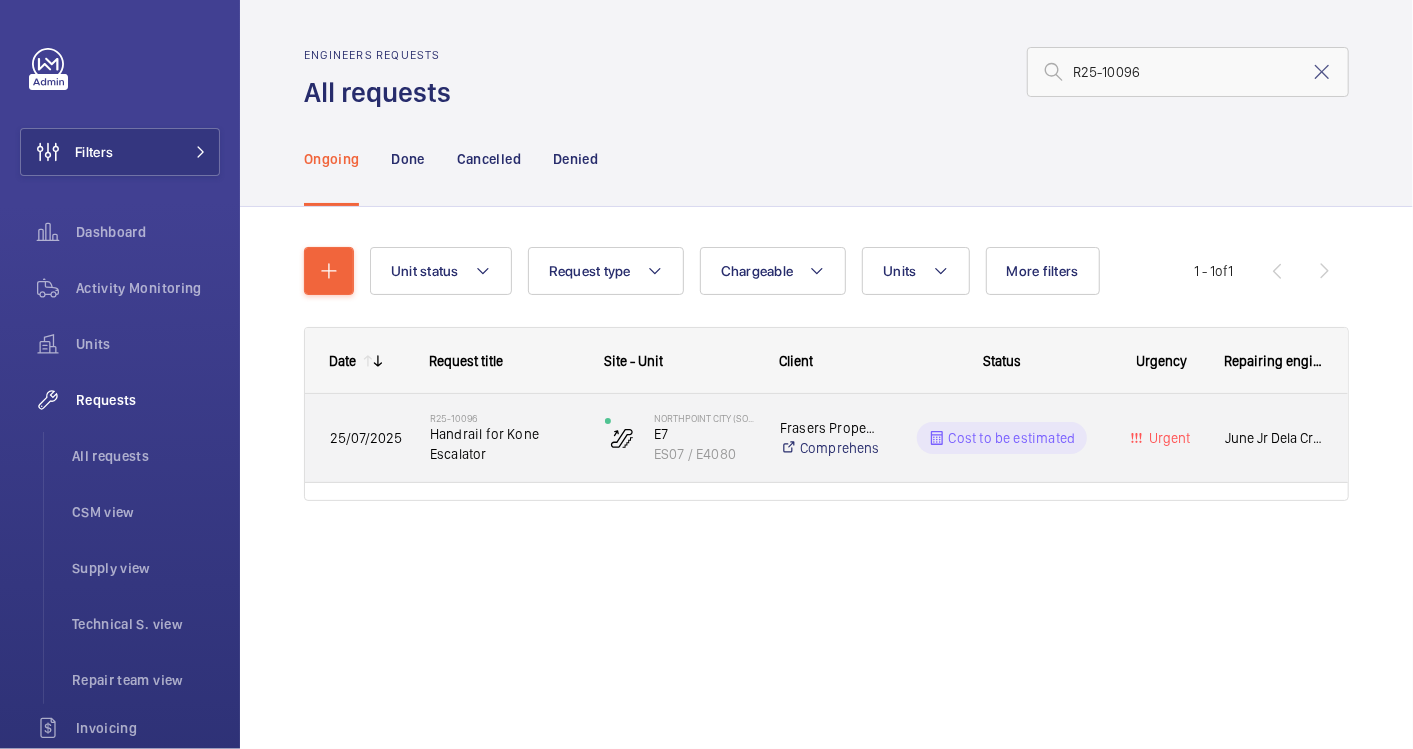 click on "Handrail for Kone Escalator" 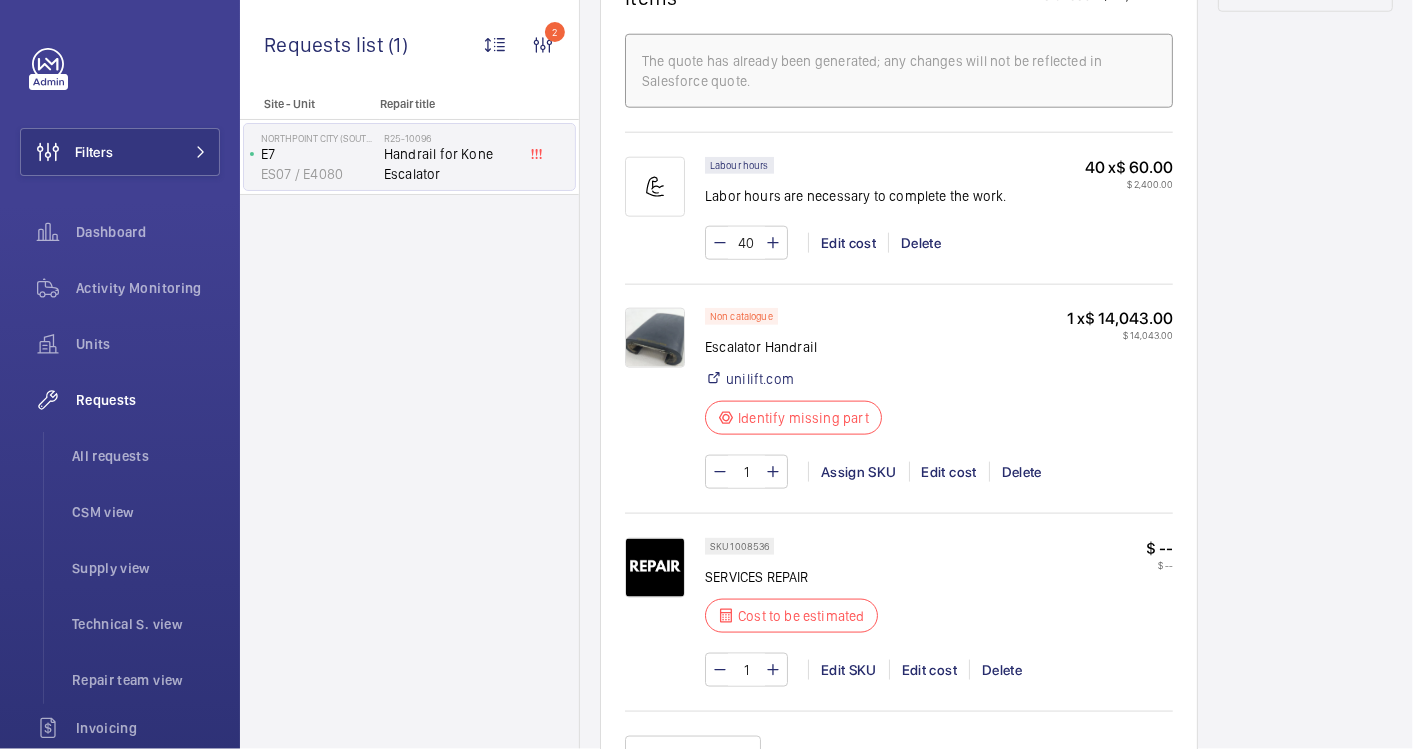 scroll, scrollTop: 1333, scrollLeft: 0, axis: vertical 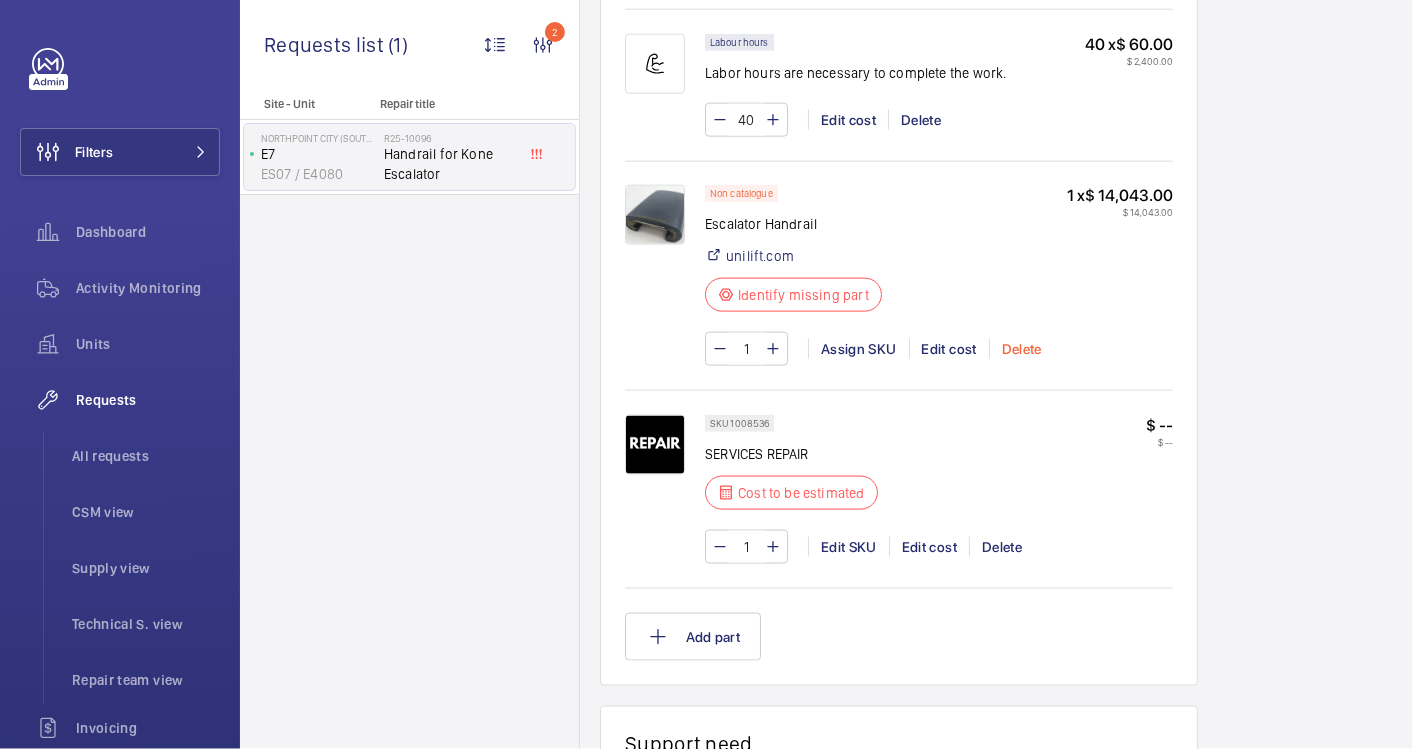 click on "Delete" 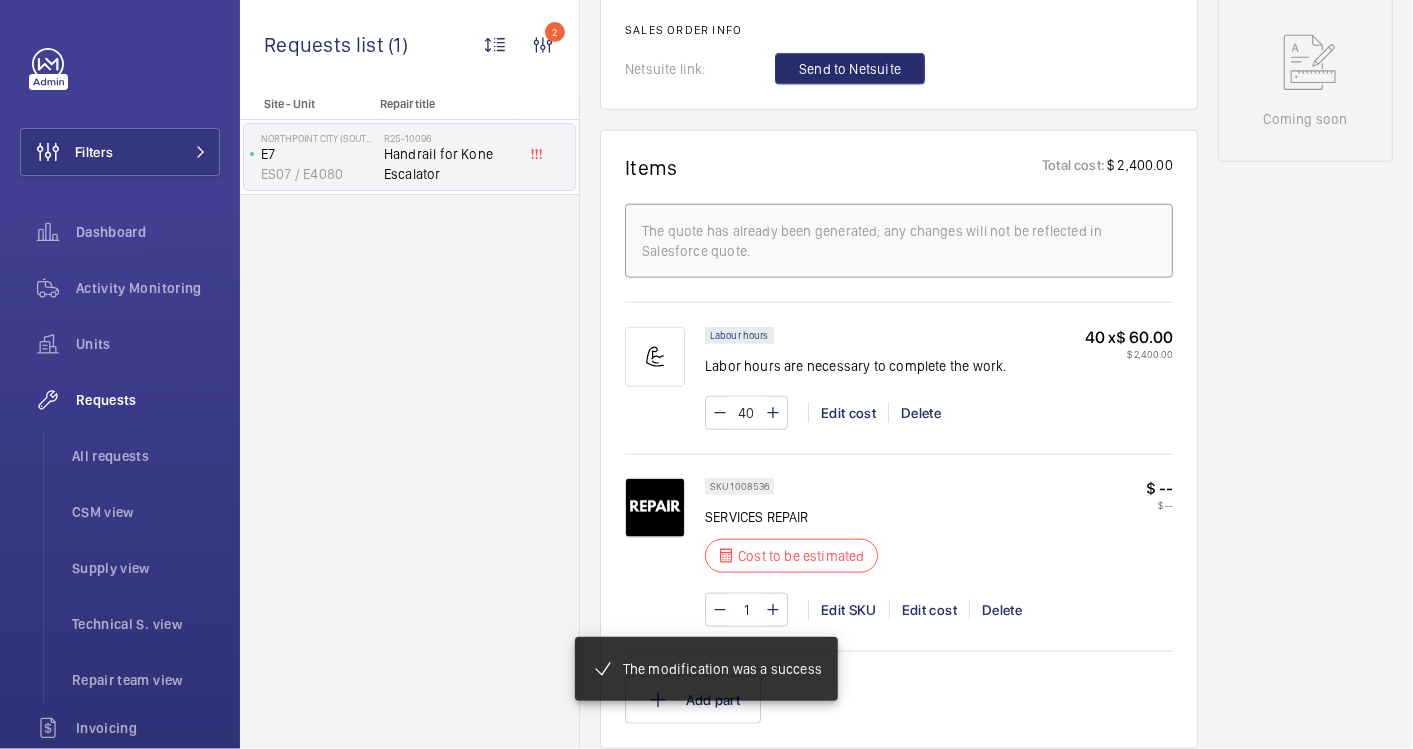 scroll, scrollTop: 1080, scrollLeft: 0, axis: vertical 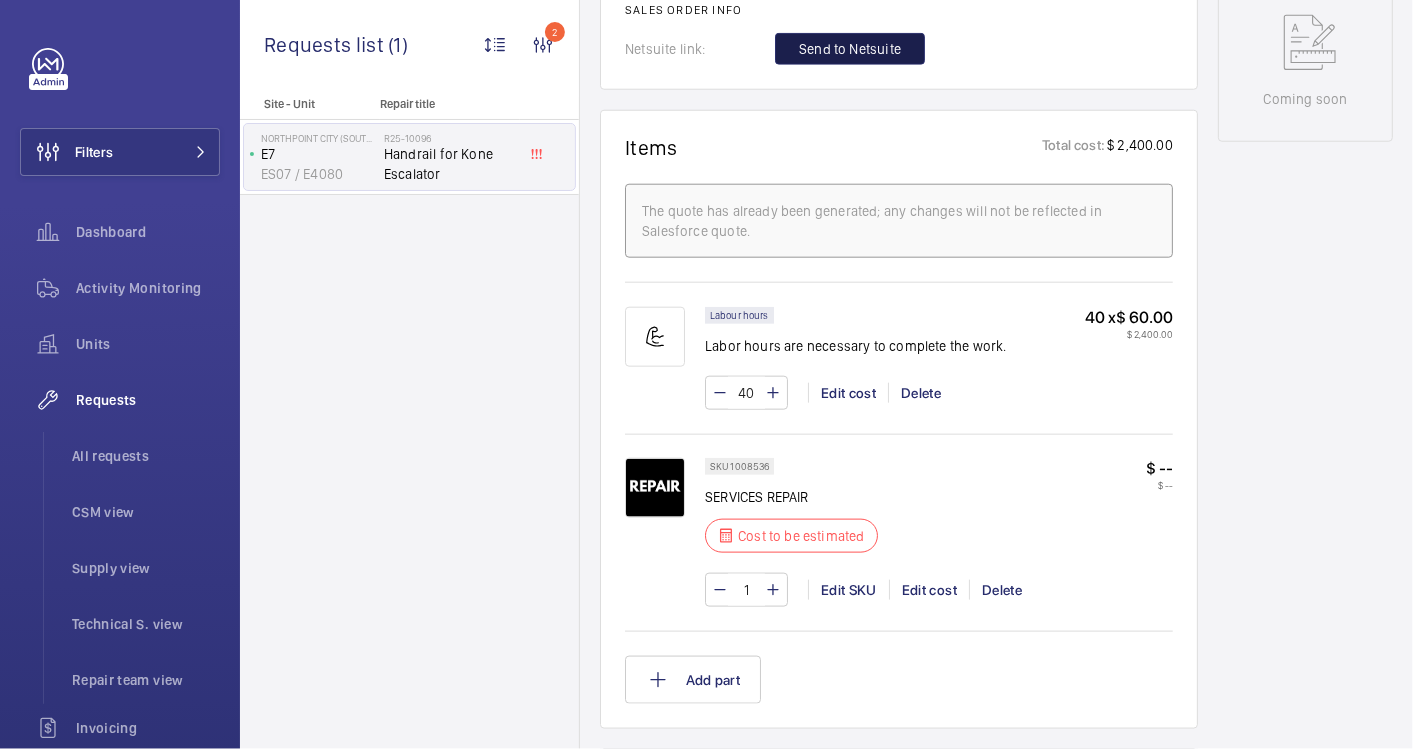 click on "Send to Netsuite" 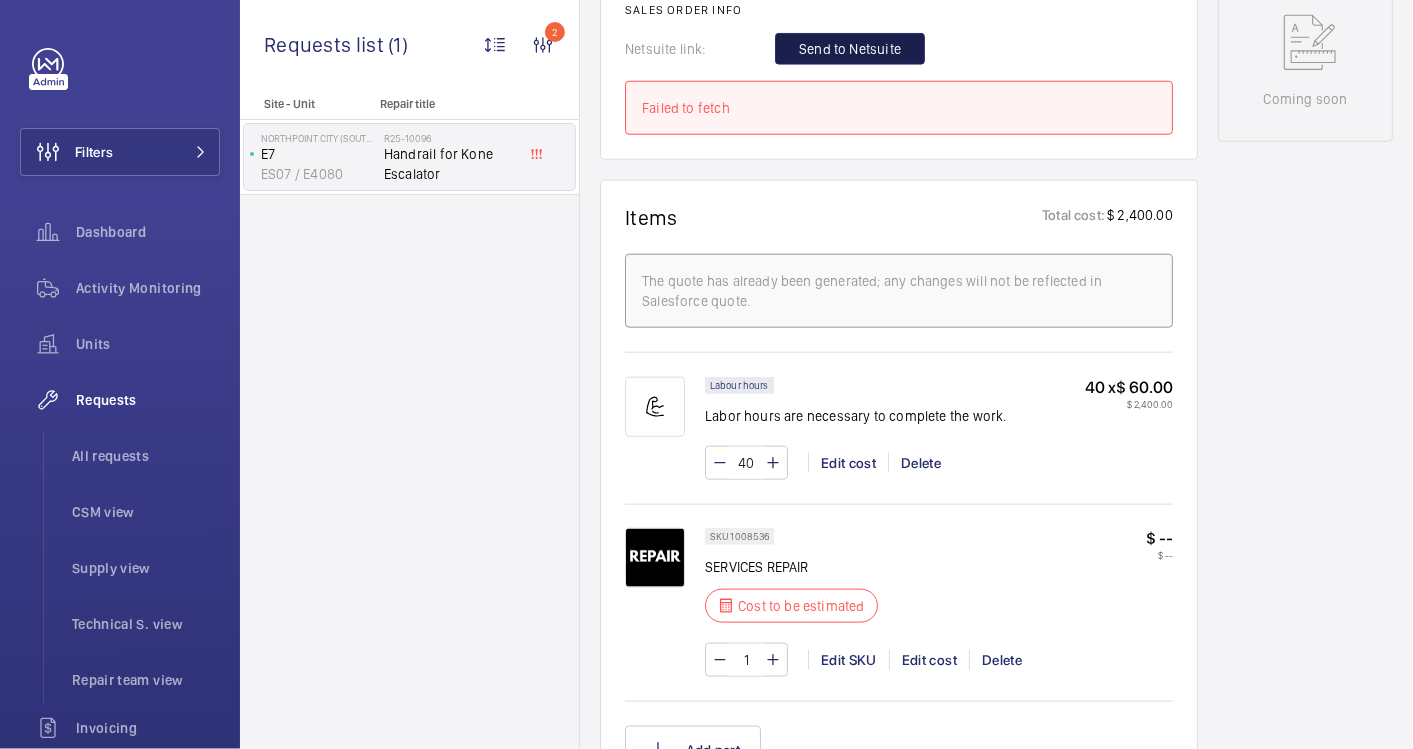 click on "Send to Netsuite" 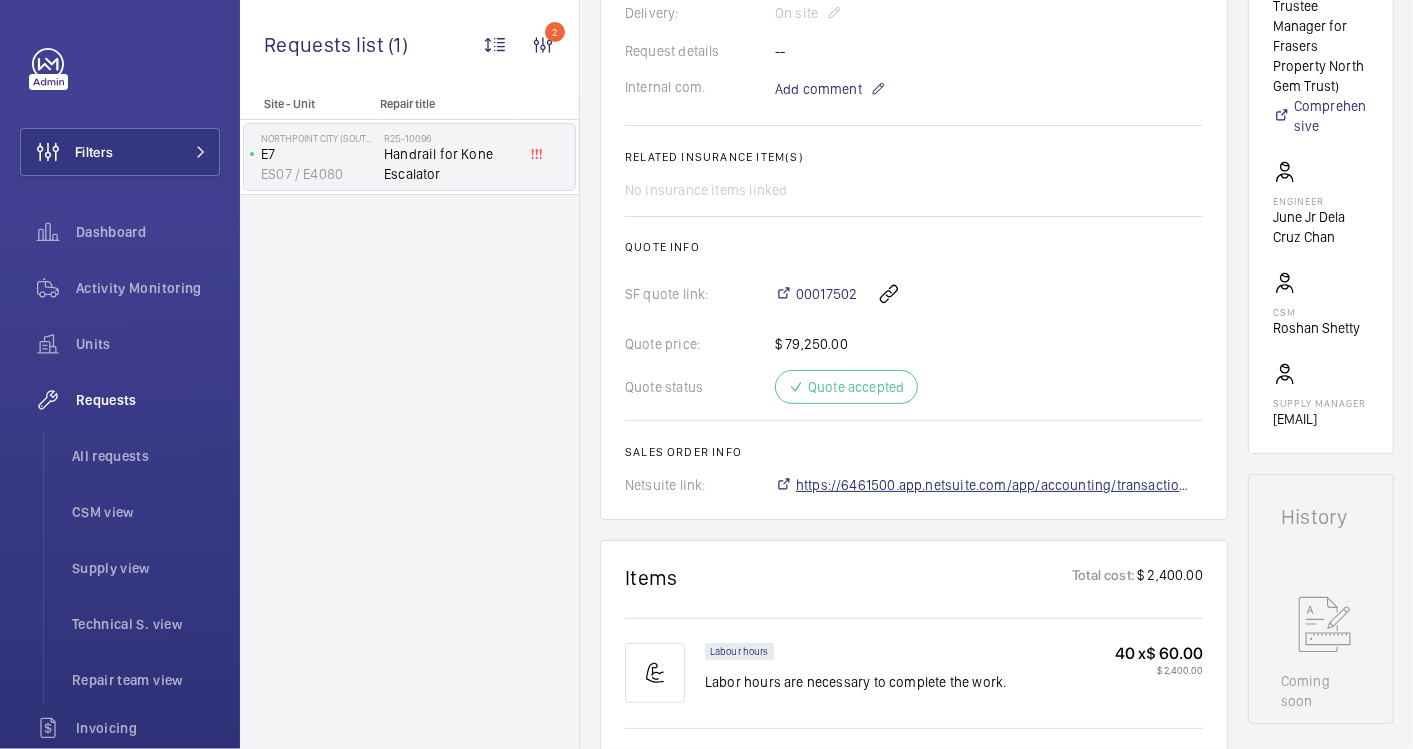 scroll, scrollTop: 635, scrollLeft: 0, axis: vertical 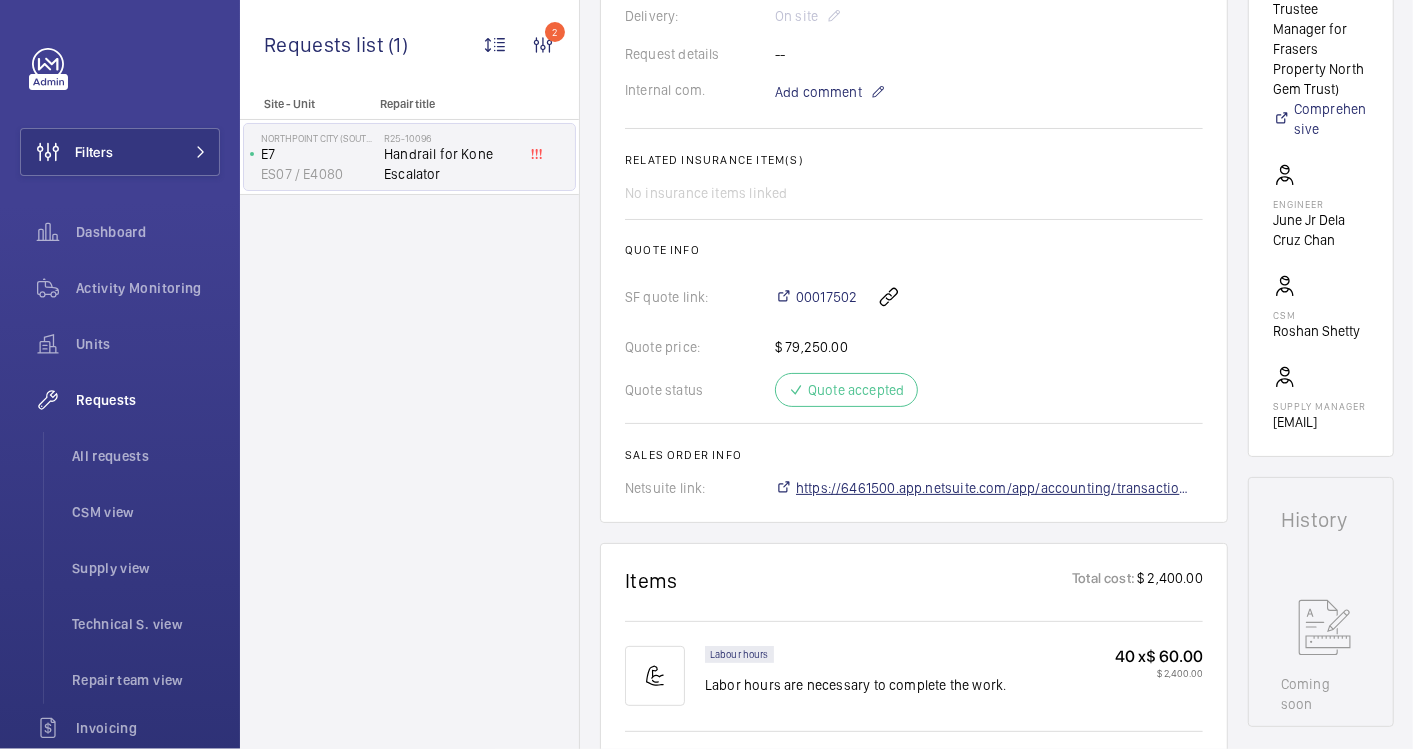 click on "https://6461500.app.netsuite.com/app/accounting/transactions/salesord.nl?id=2872940" 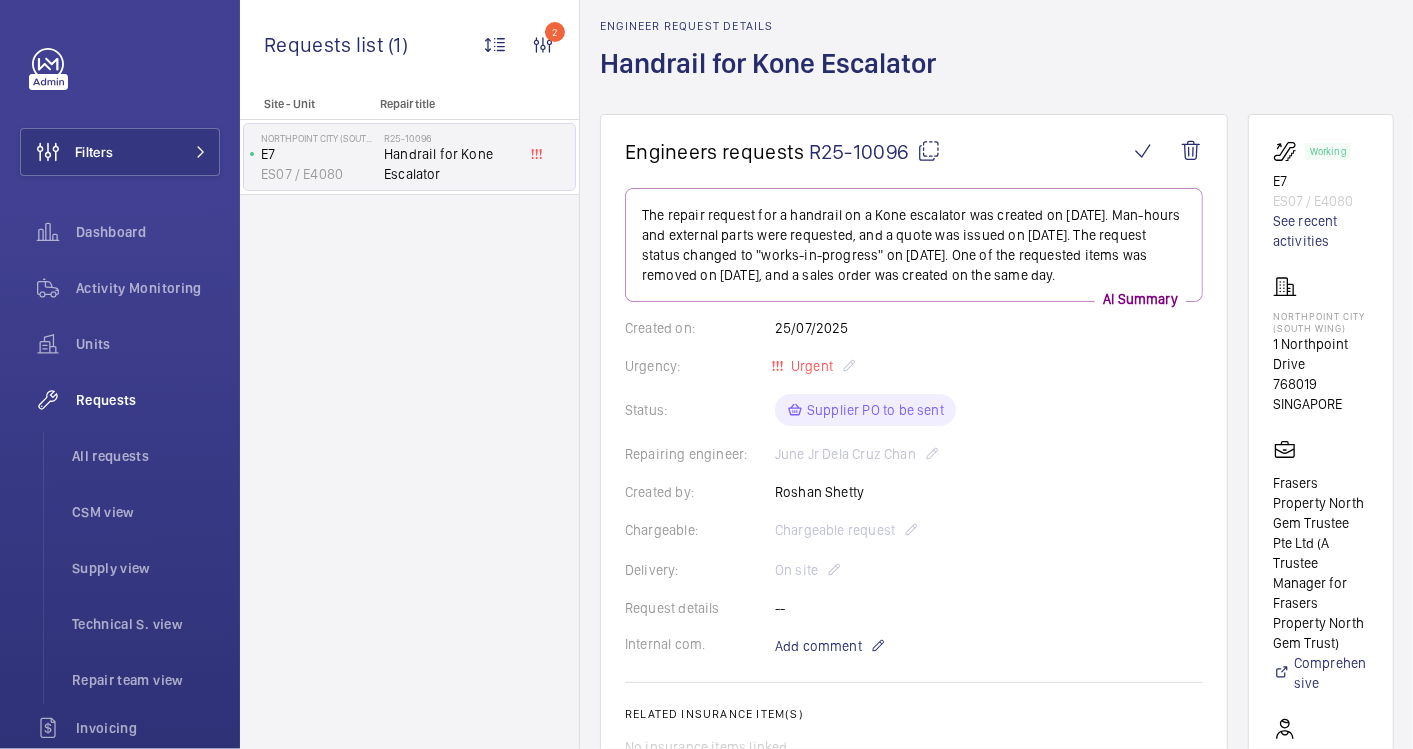scroll, scrollTop: 80, scrollLeft: 0, axis: vertical 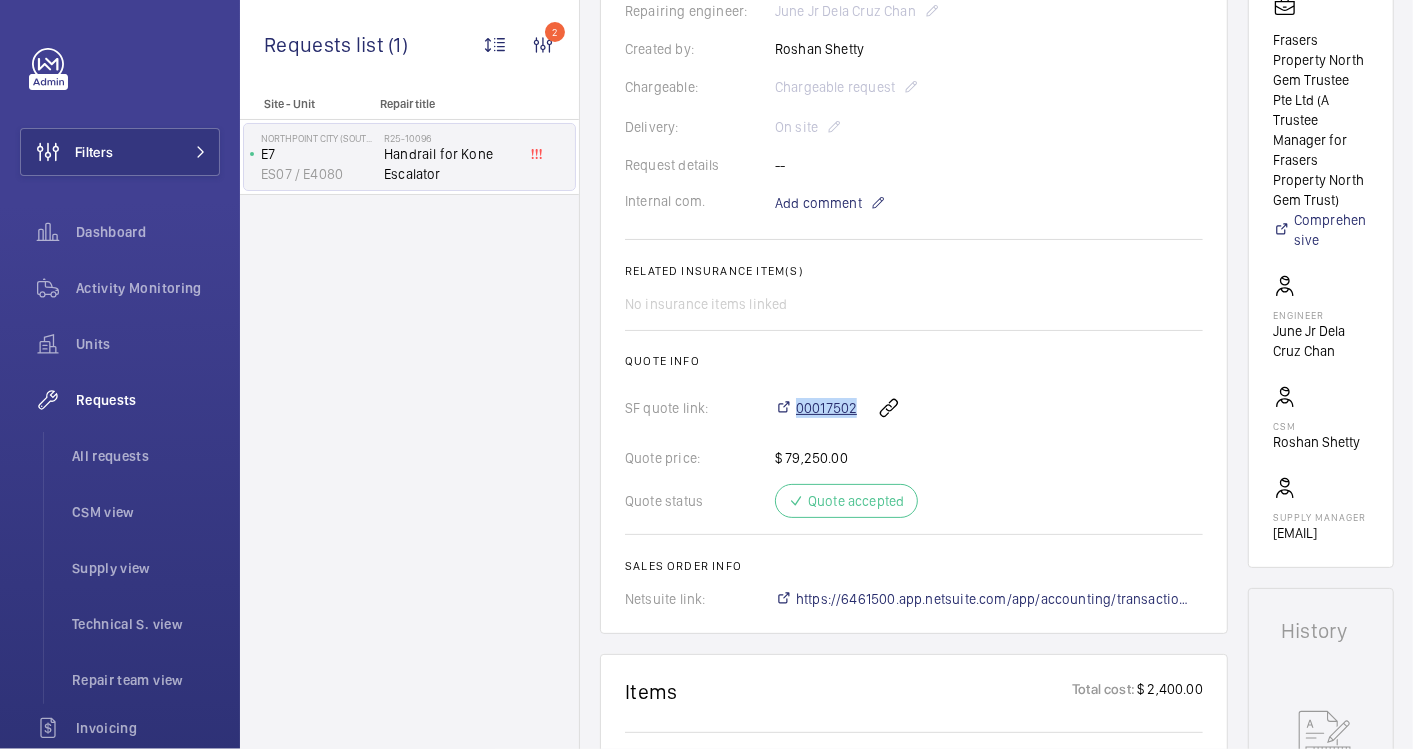 drag, startPoint x: 857, startPoint y: 399, endPoint x: 794, endPoint y: 402, distance: 63.07139 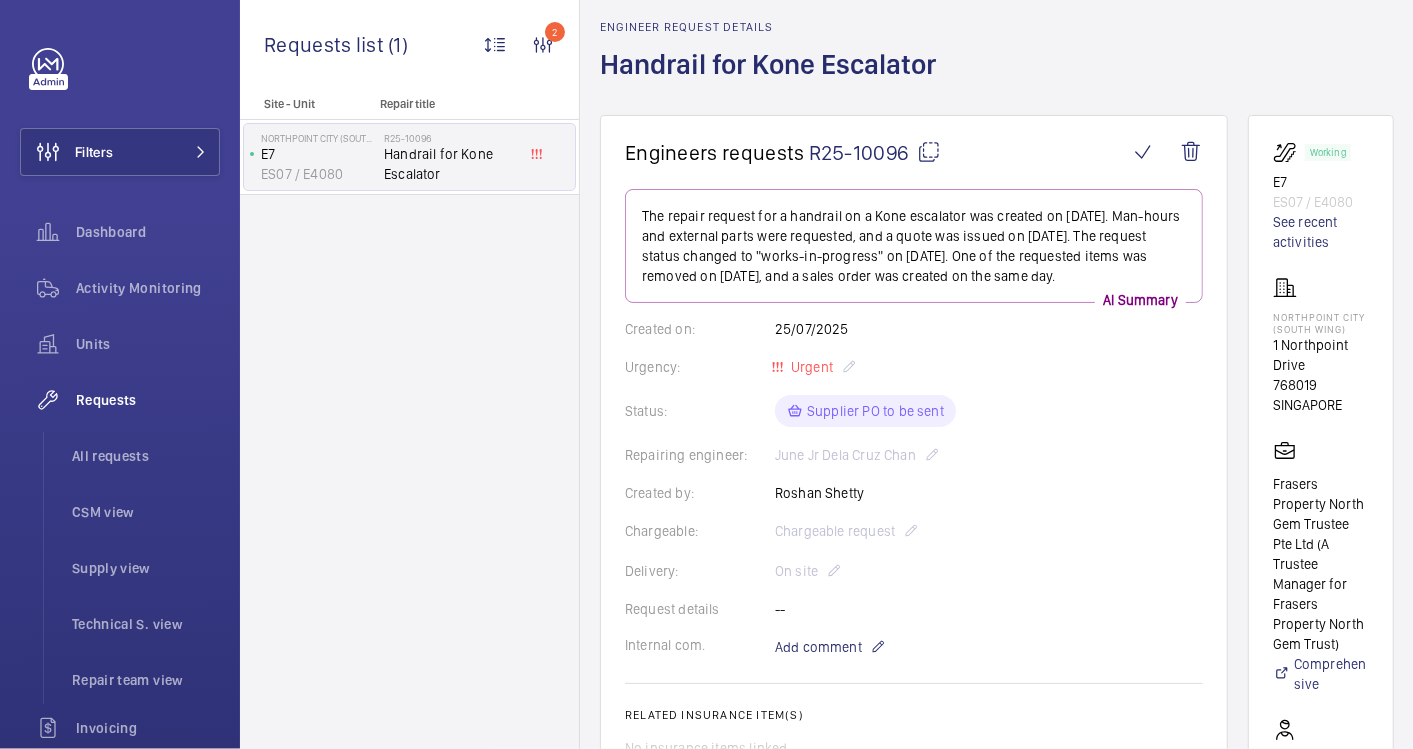 scroll, scrollTop: 80, scrollLeft: 0, axis: vertical 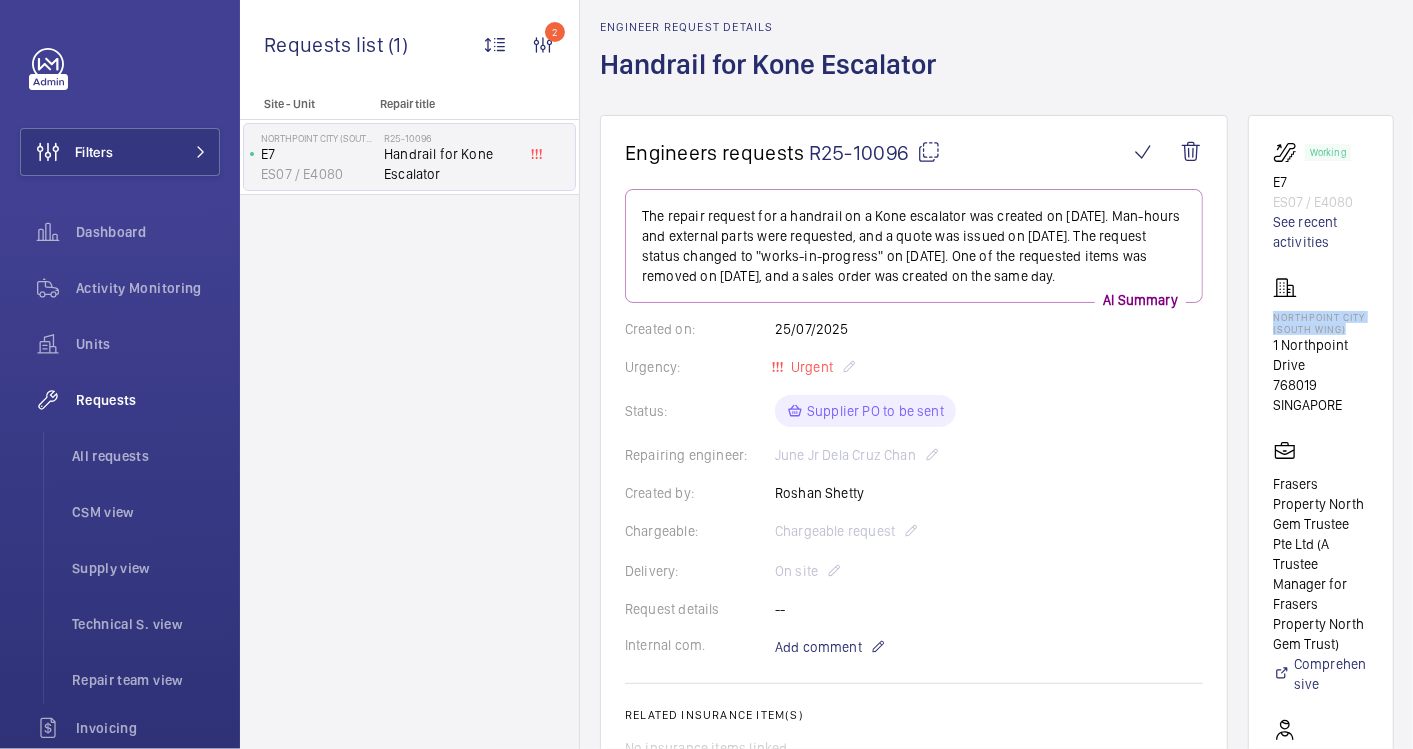 drag, startPoint x: 1348, startPoint y: 326, endPoint x: 1261, endPoint y: 320, distance: 87.20665 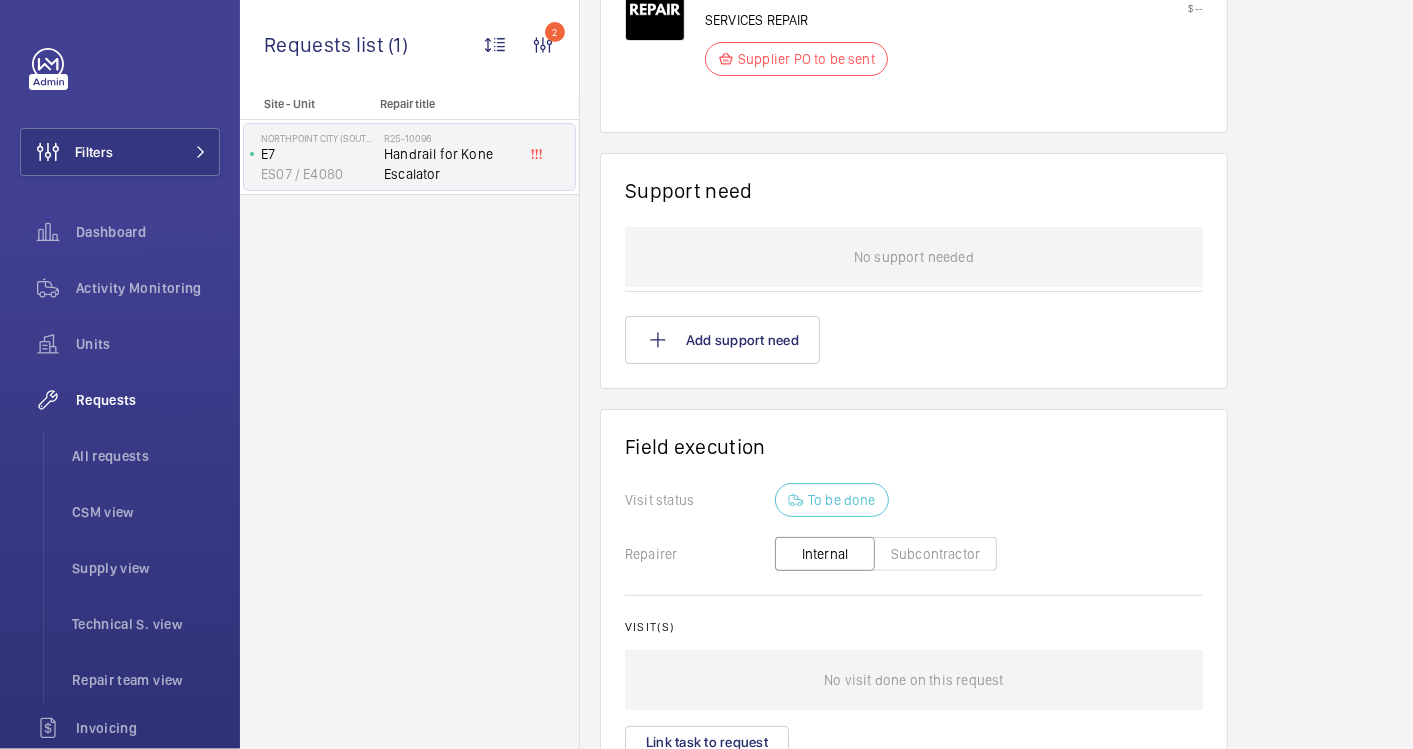 scroll, scrollTop: 1413, scrollLeft: 0, axis: vertical 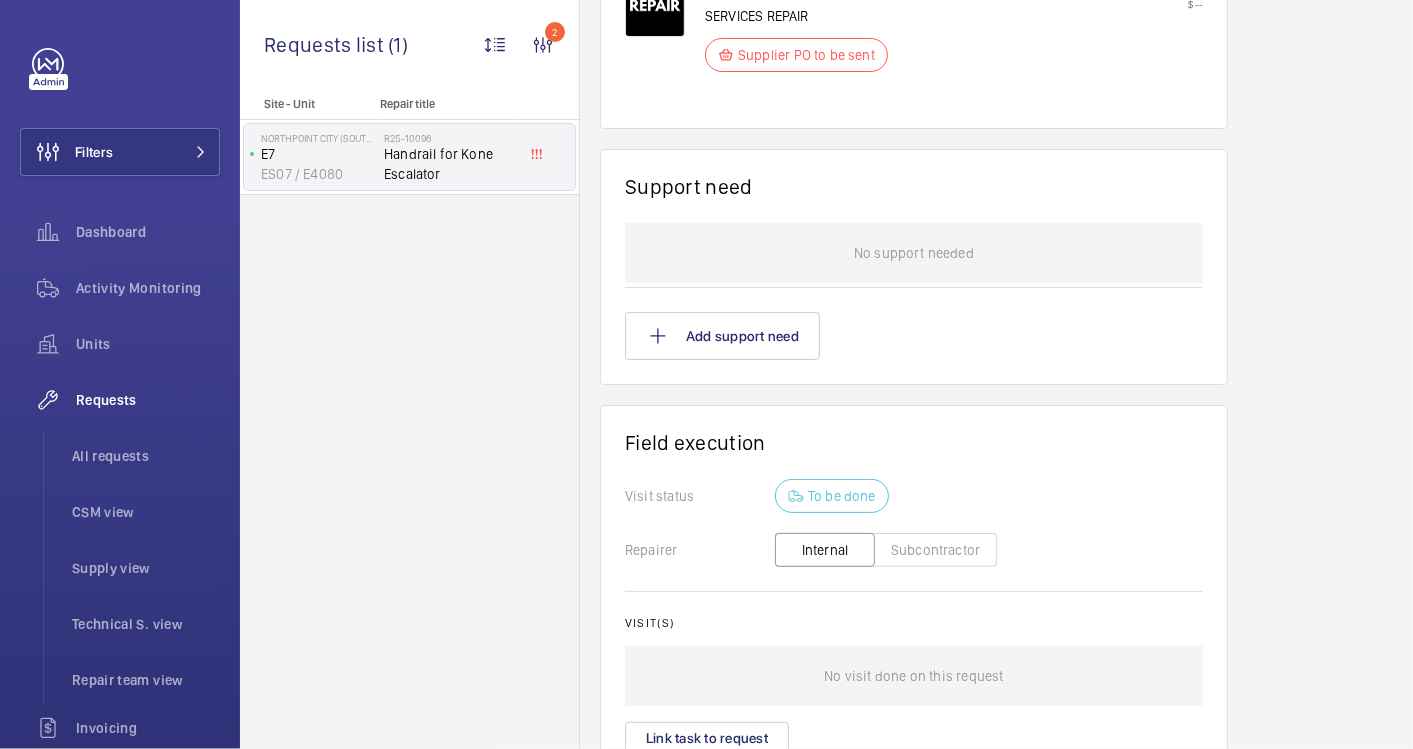 click on "Subcontractor" 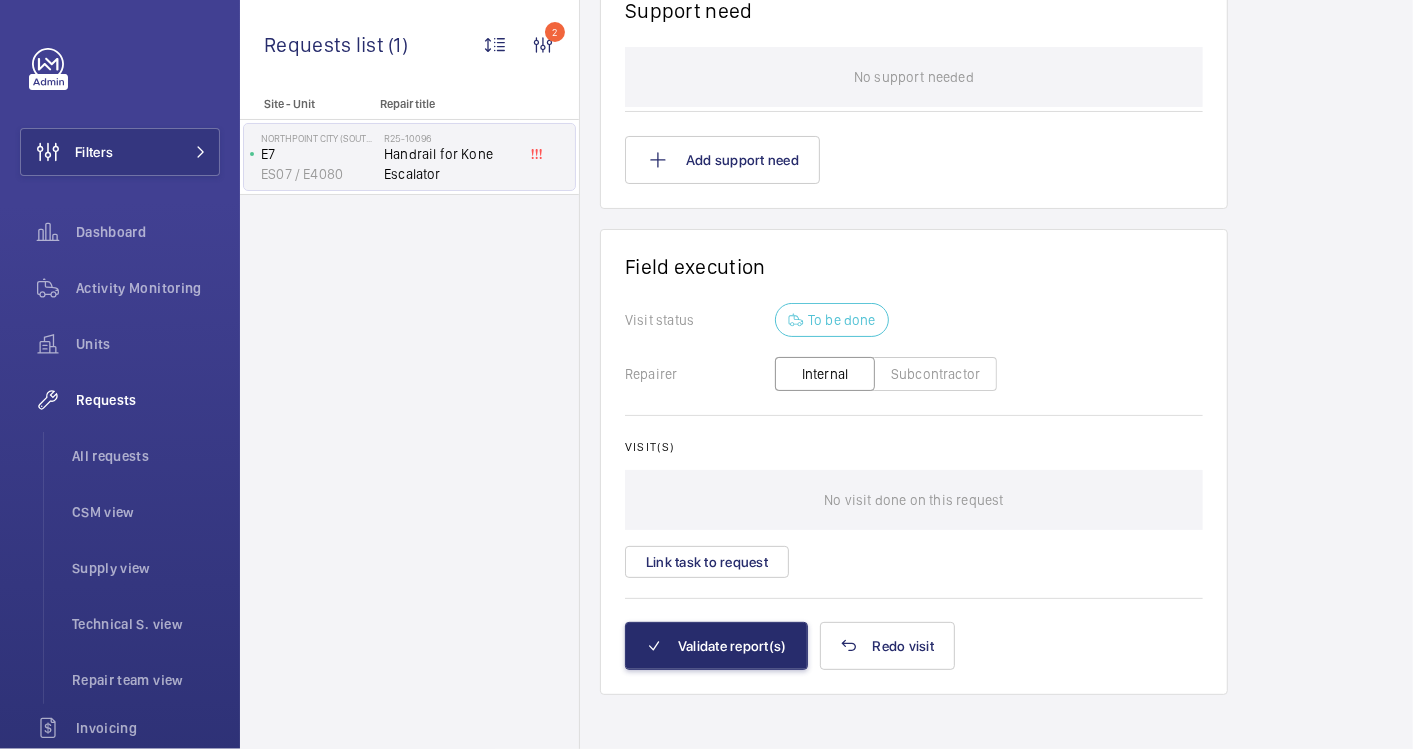 scroll, scrollTop: 0, scrollLeft: 0, axis: both 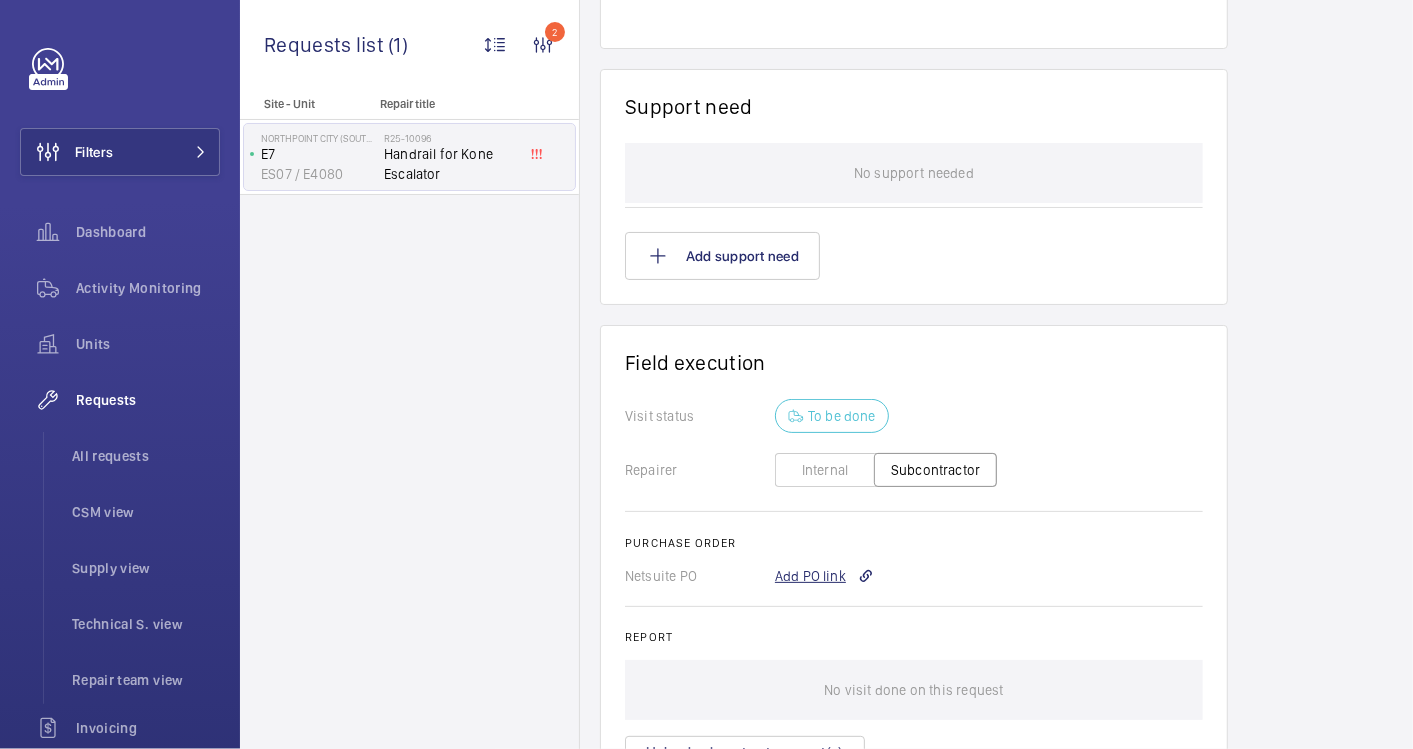 click on "Add PO link" 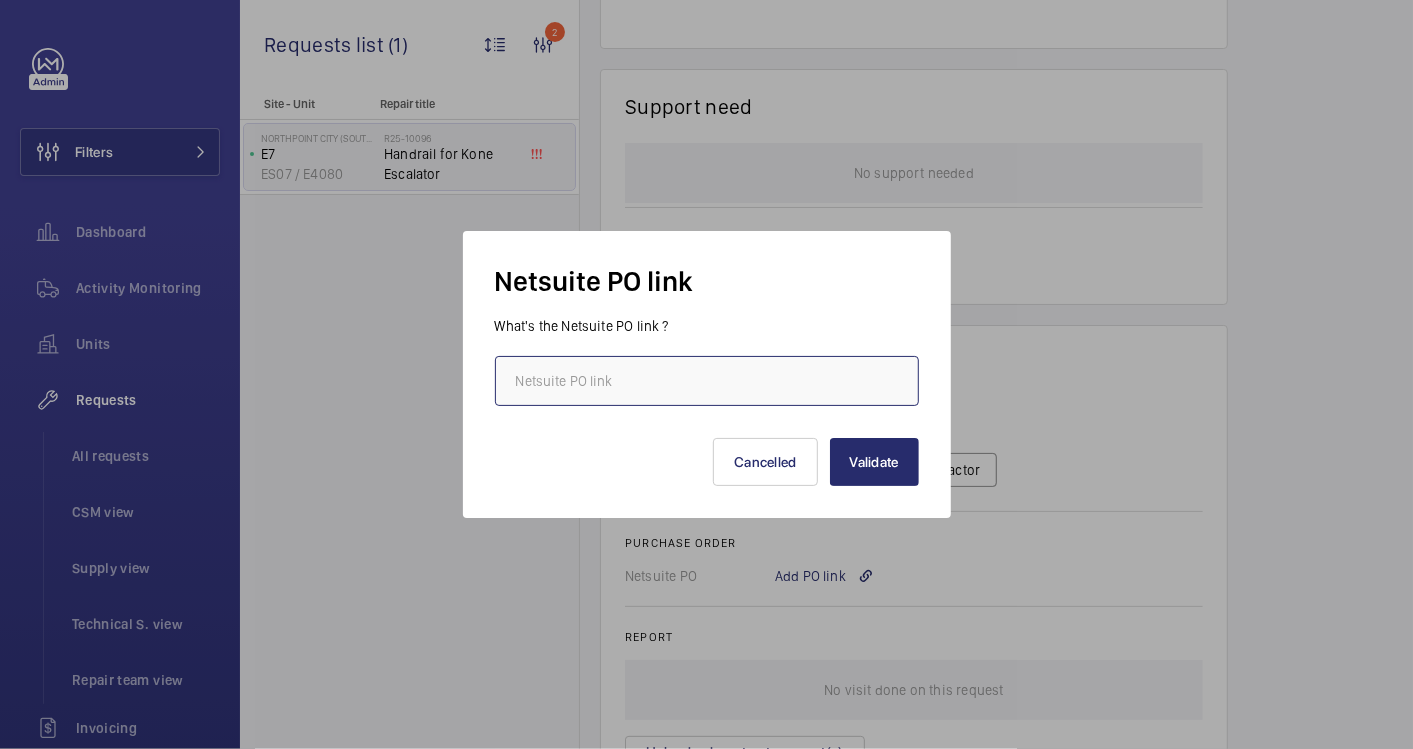 click at bounding box center (707, 381) 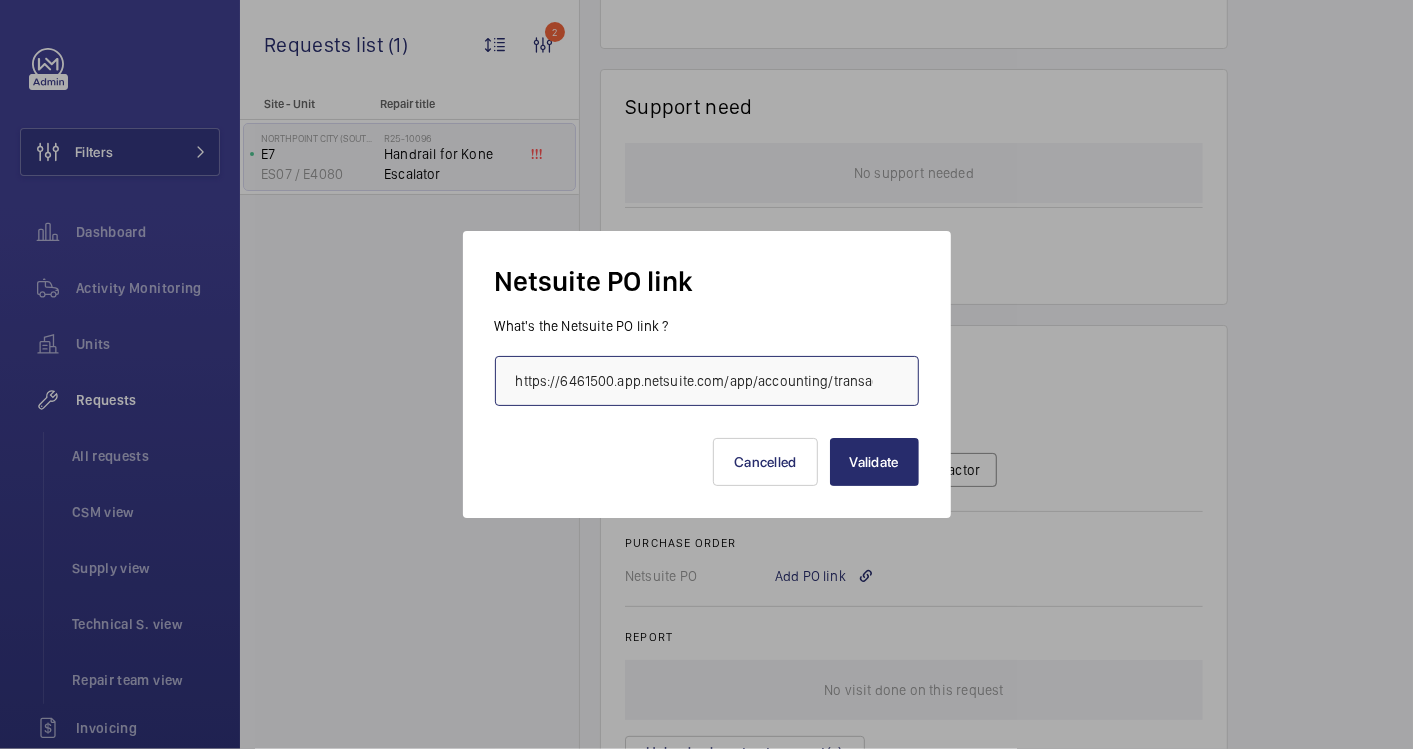 scroll, scrollTop: 0, scrollLeft: 548, axis: horizontal 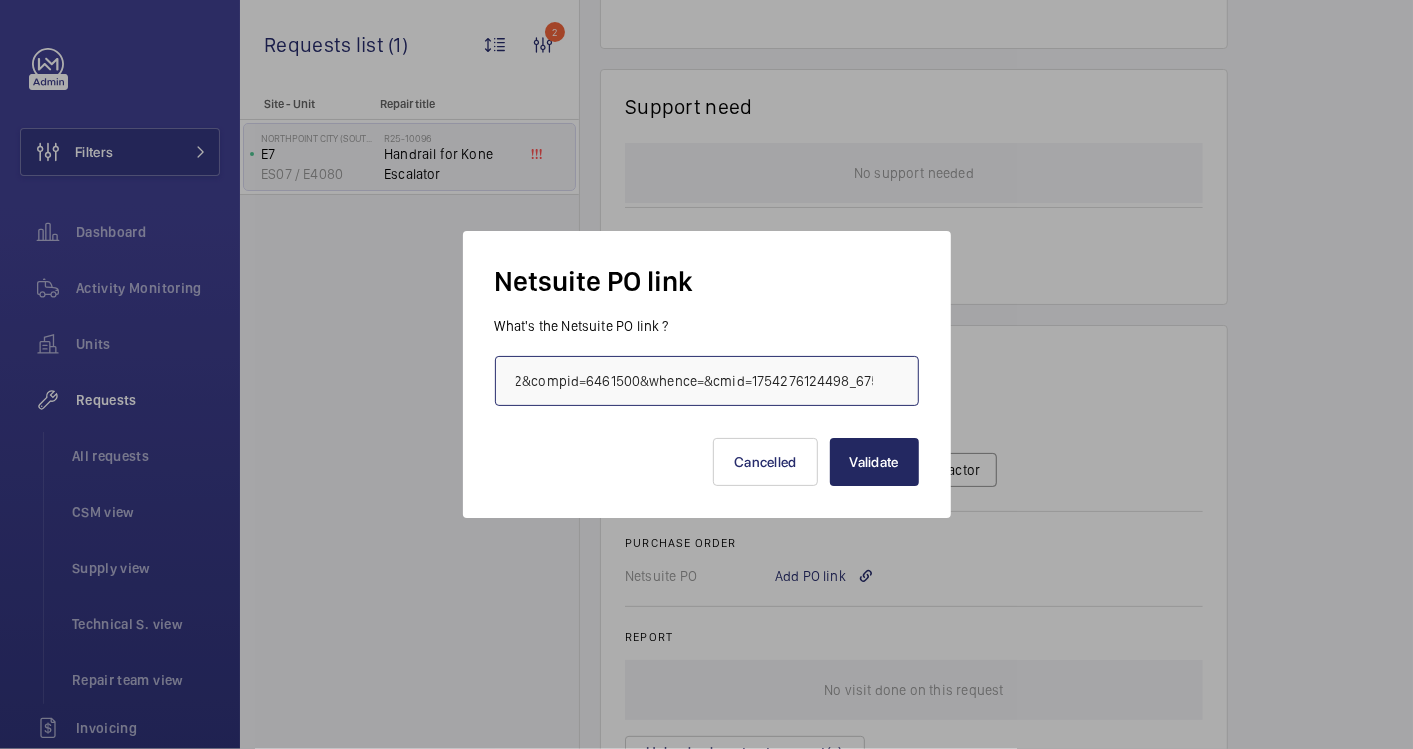 type on "https://6461500.app.netsuite.com/app/accounting/transactions/purchord.nl?id=2873042&compid=6461500&whence=&cmid=1754276124498_6754" 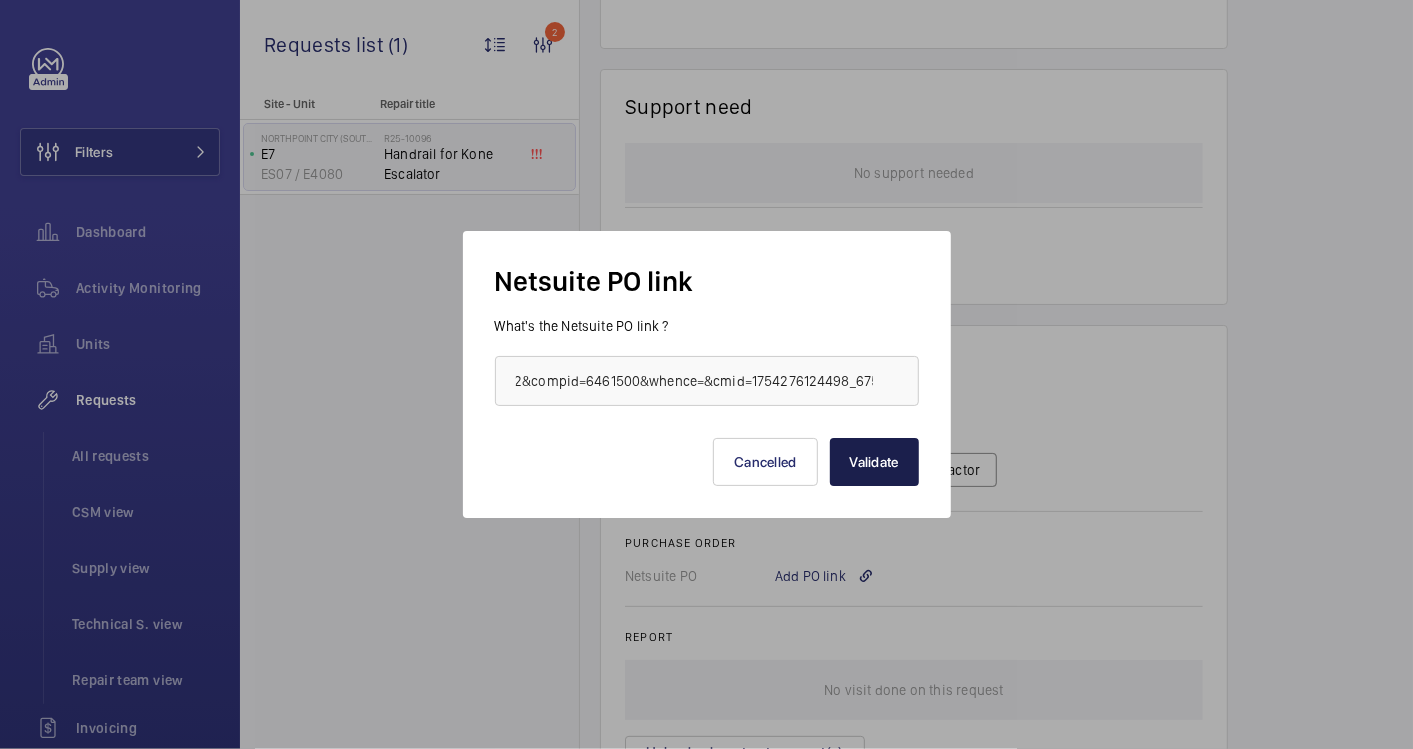 scroll, scrollTop: 0, scrollLeft: 0, axis: both 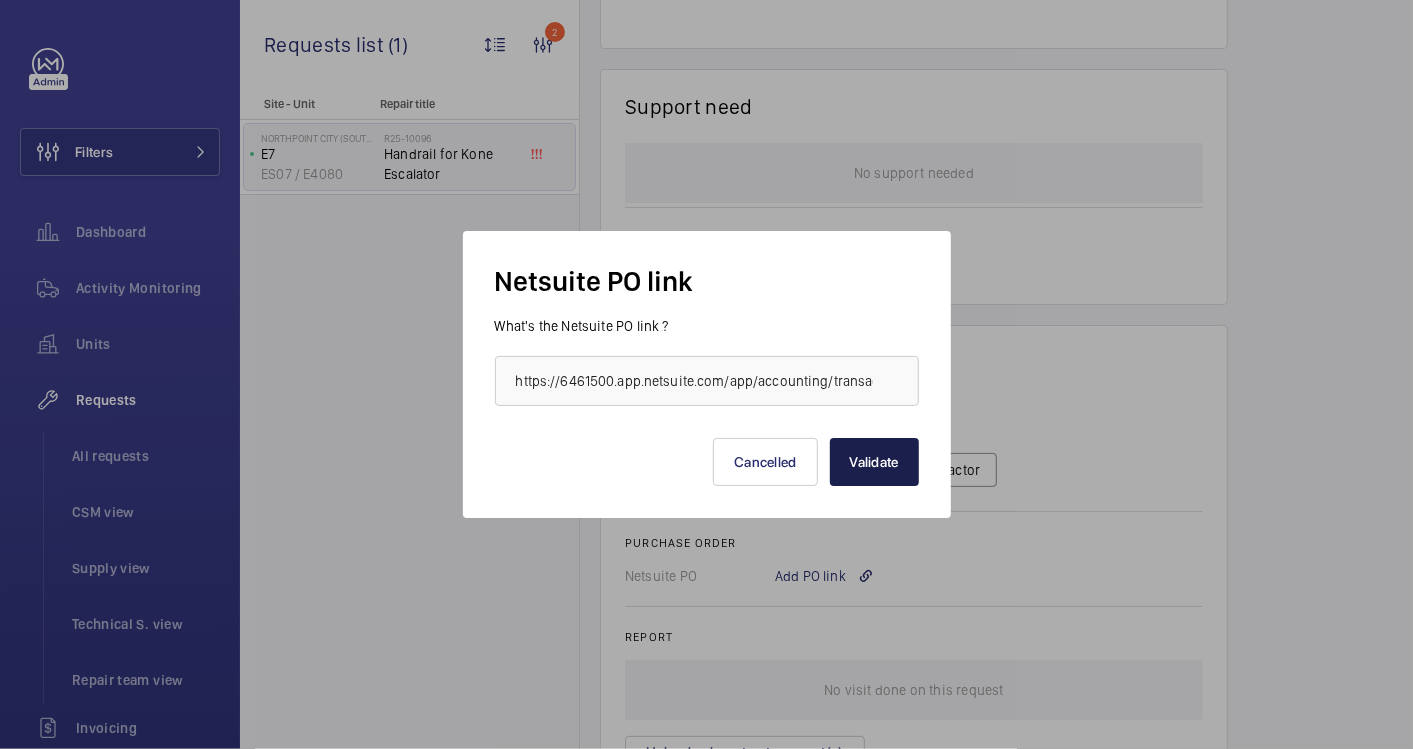 click on "Validate" at bounding box center (874, 462) 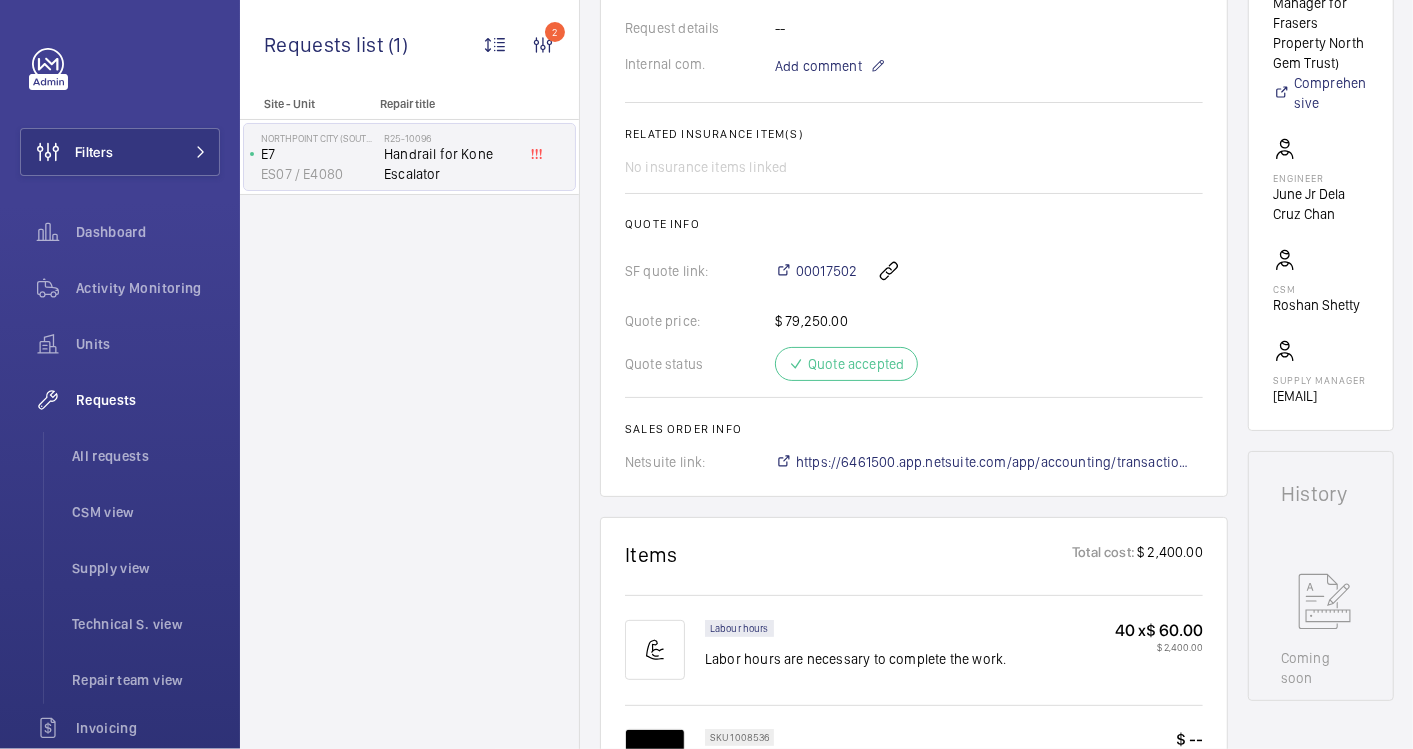 scroll, scrollTop: 775, scrollLeft: 0, axis: vertical 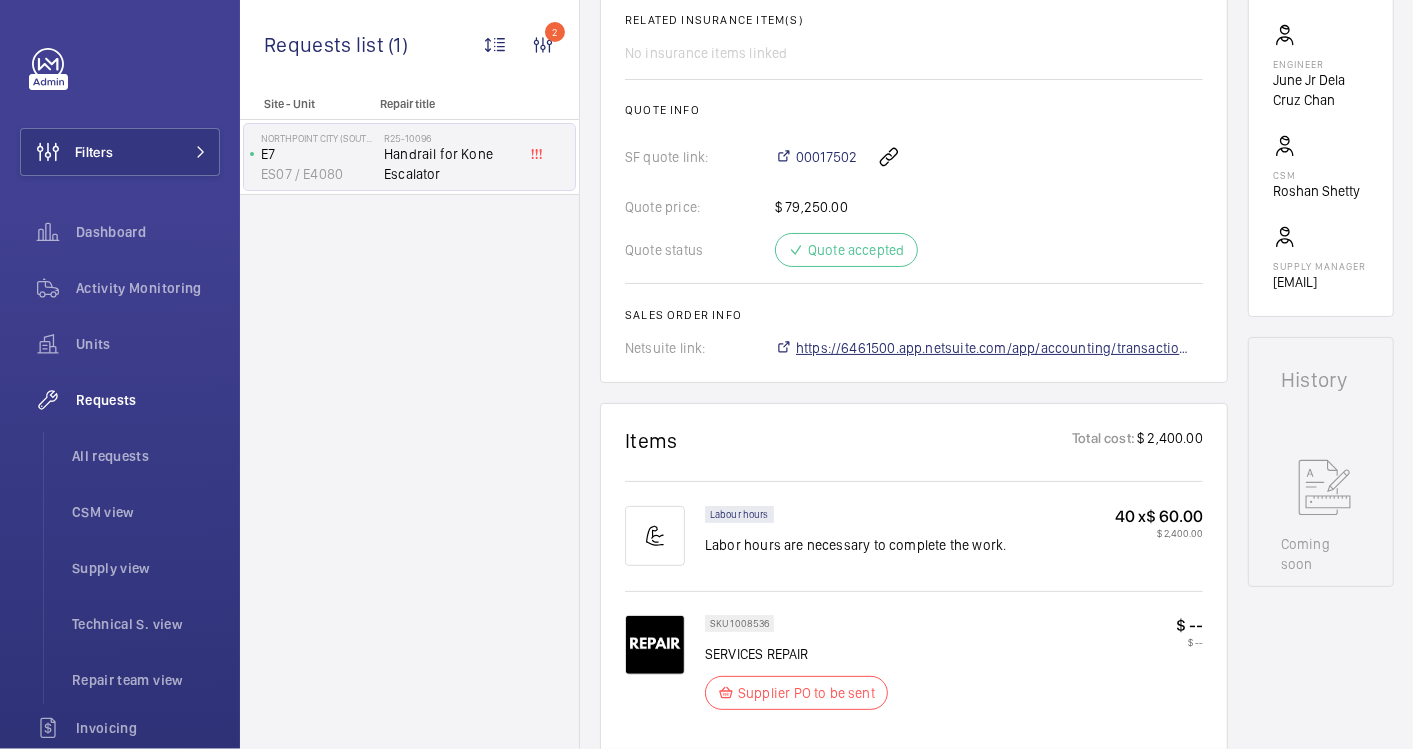 click on "https://6461500.app.netsuite.com/app/accounting/transactions/salesord.nl?id=2872940" 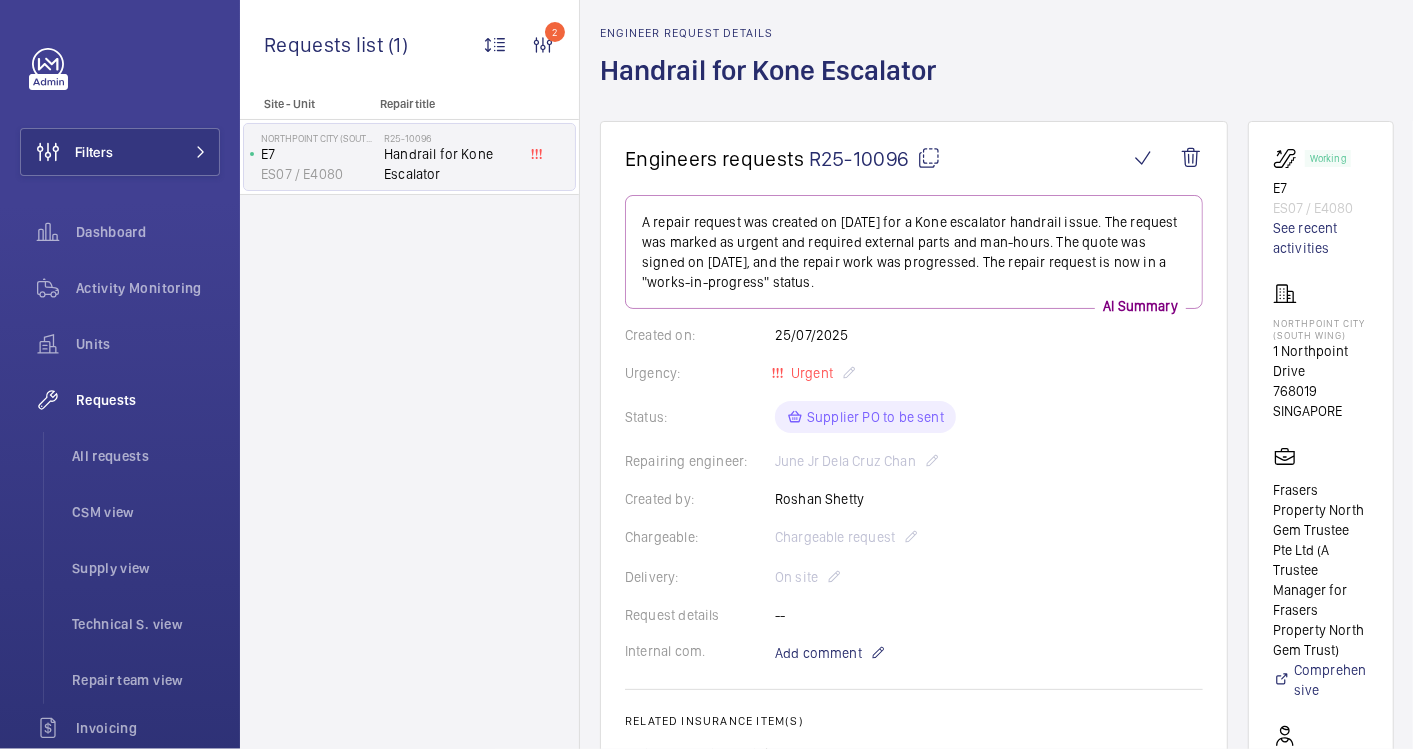 scroll, scrollTop: 0, scrollLeft: 0, axis: both 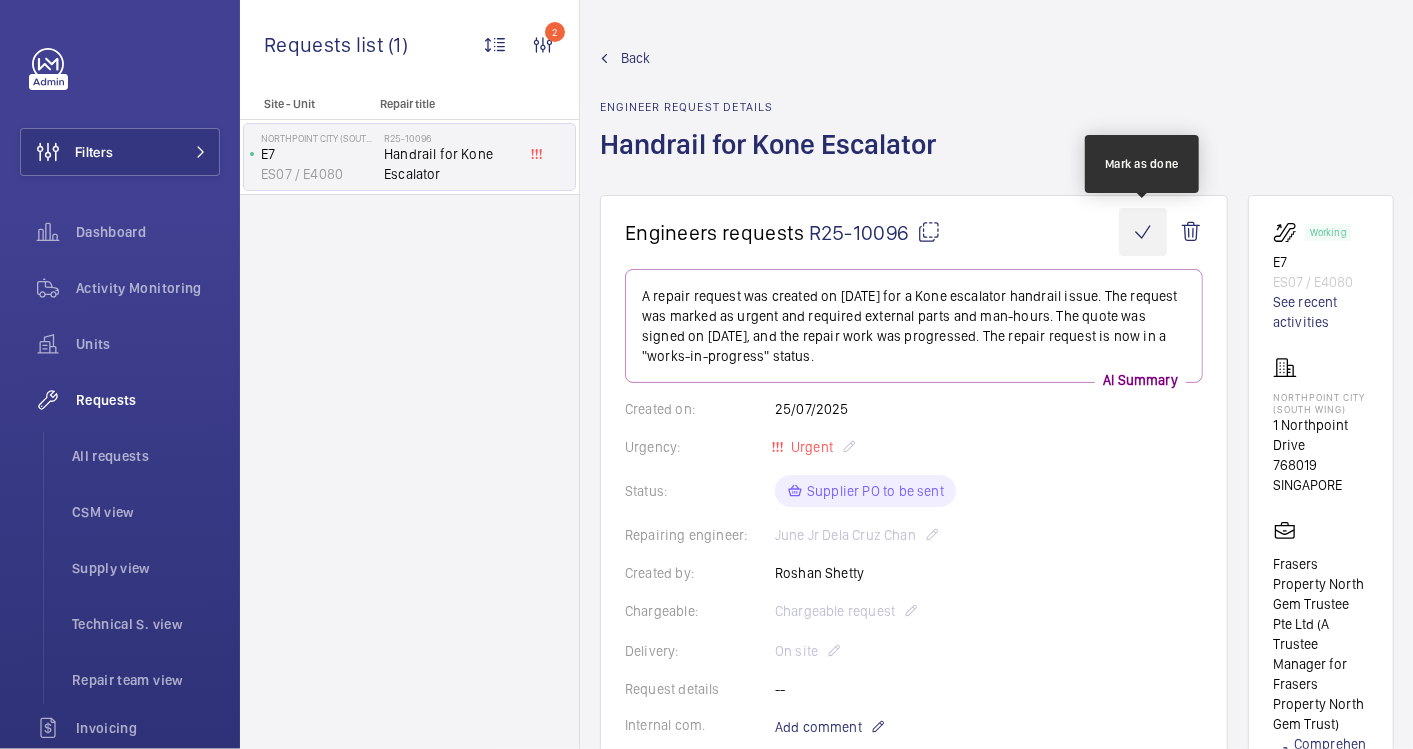 click 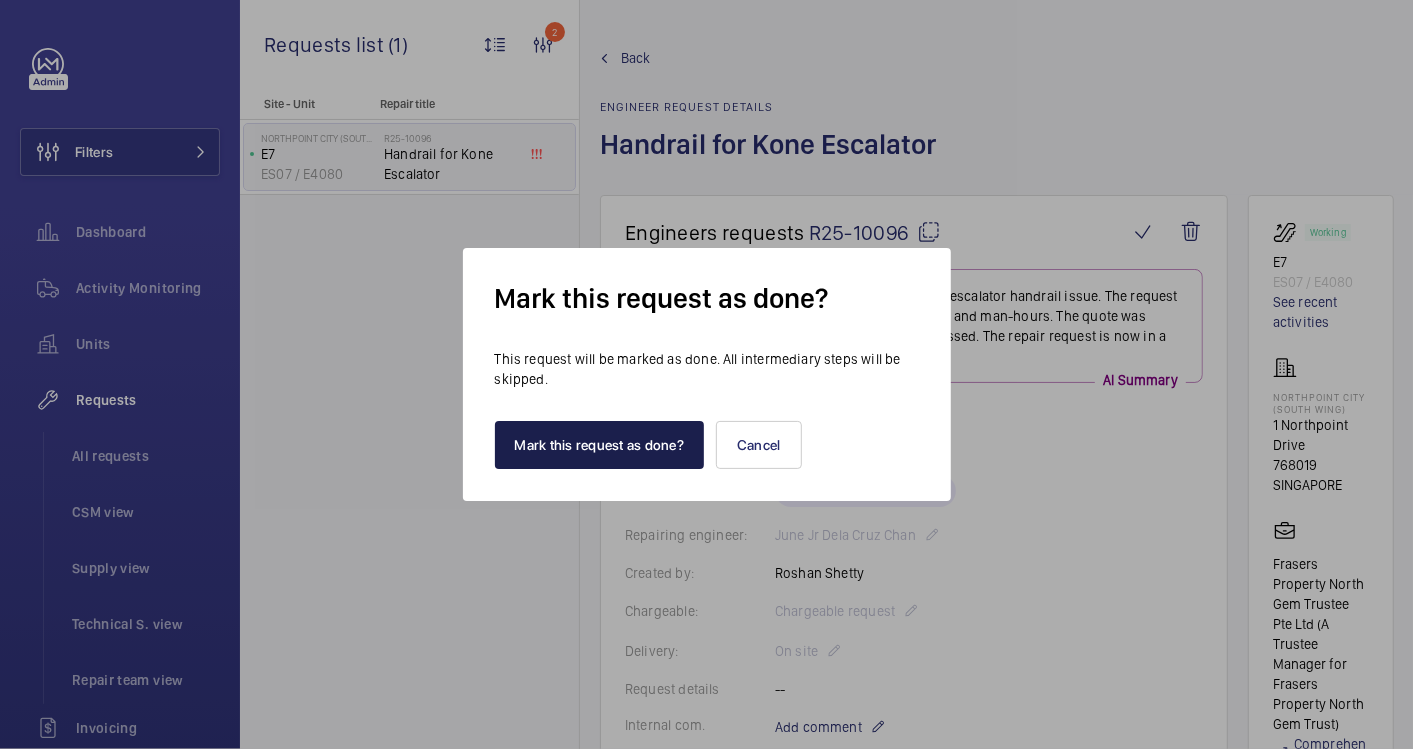drag, startPoint x: 611, startPoint y: 437, endPoint x: 838, endPoint y: 4, distance: 488.89468 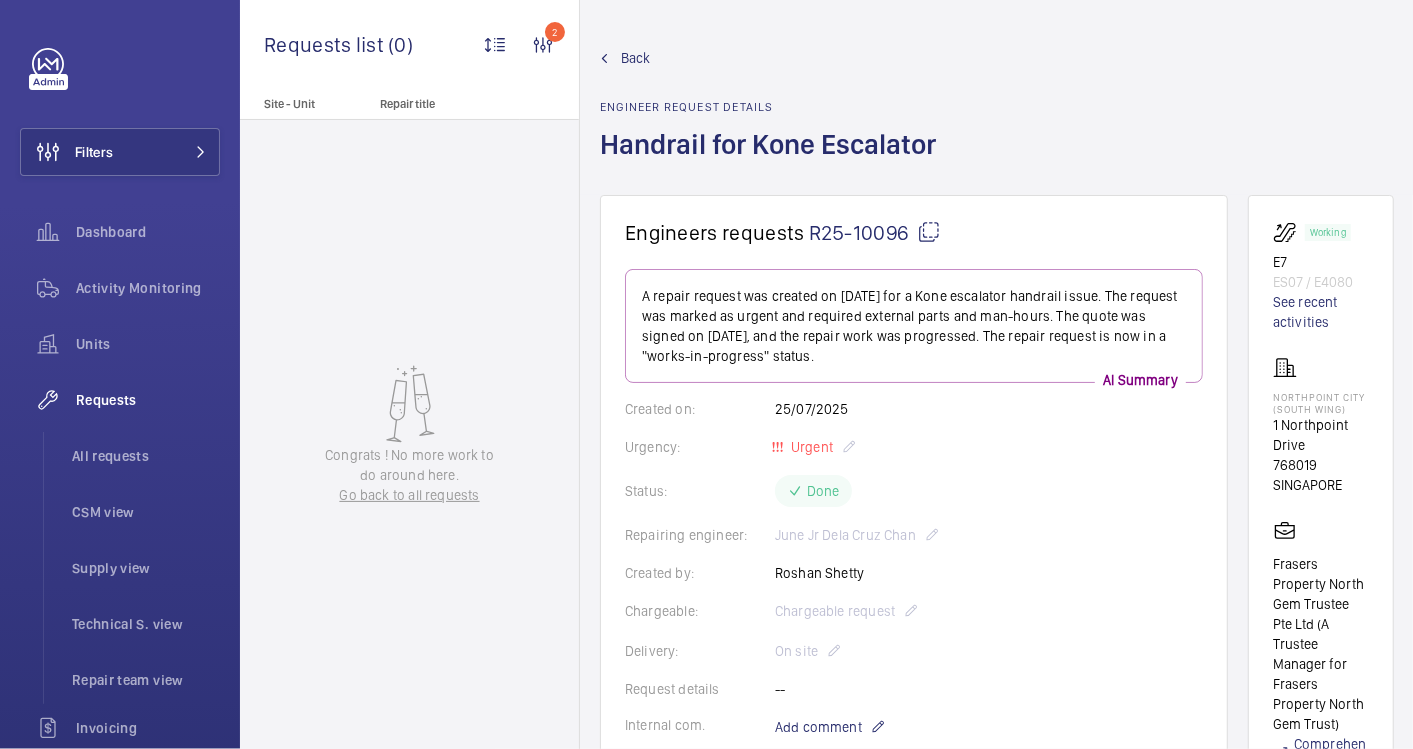 click on "Back" 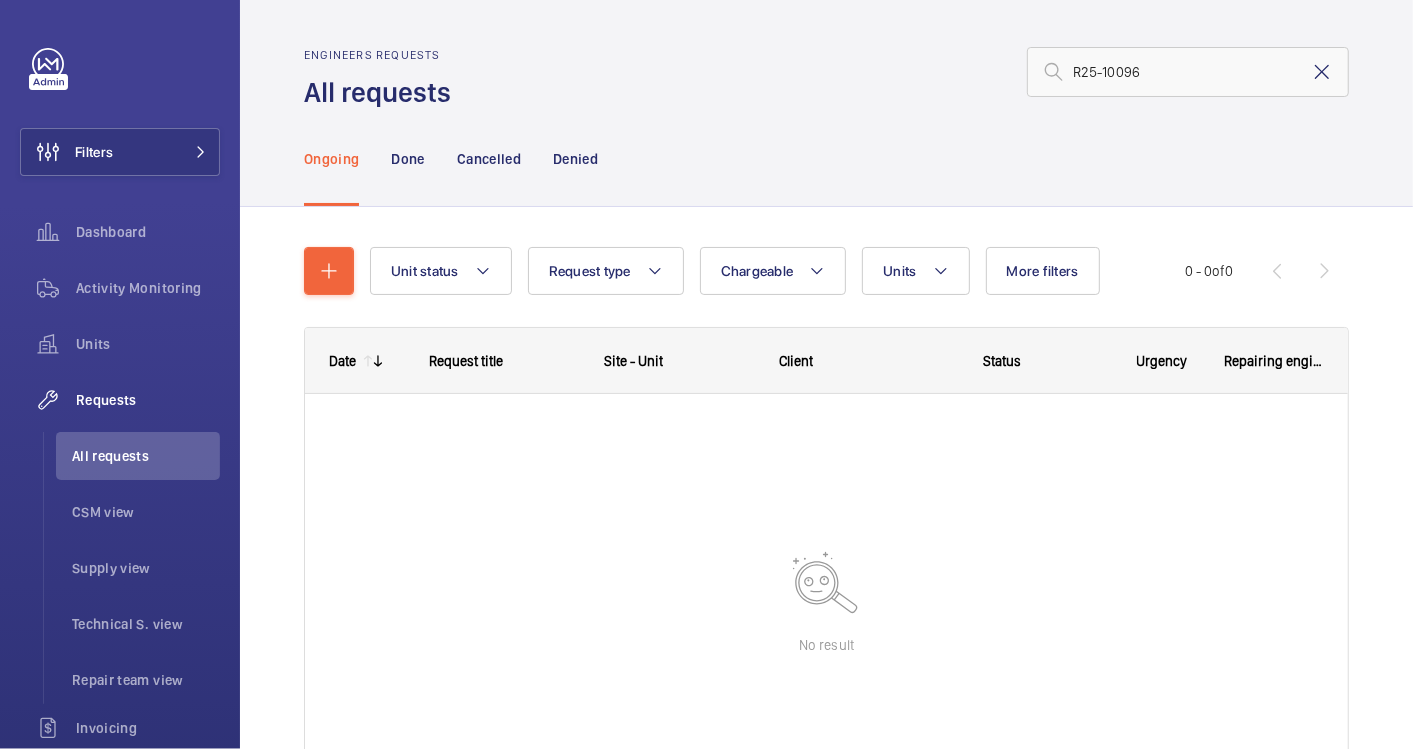 click 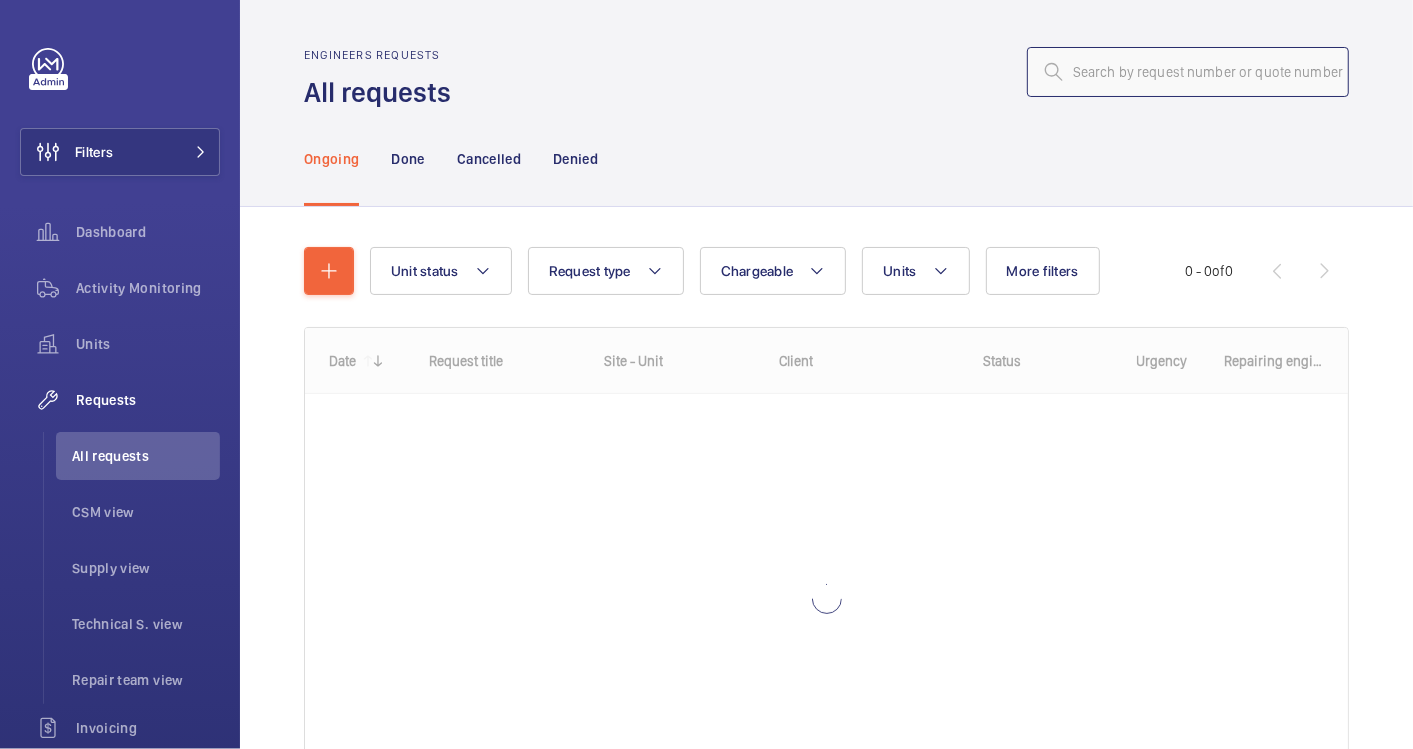 click 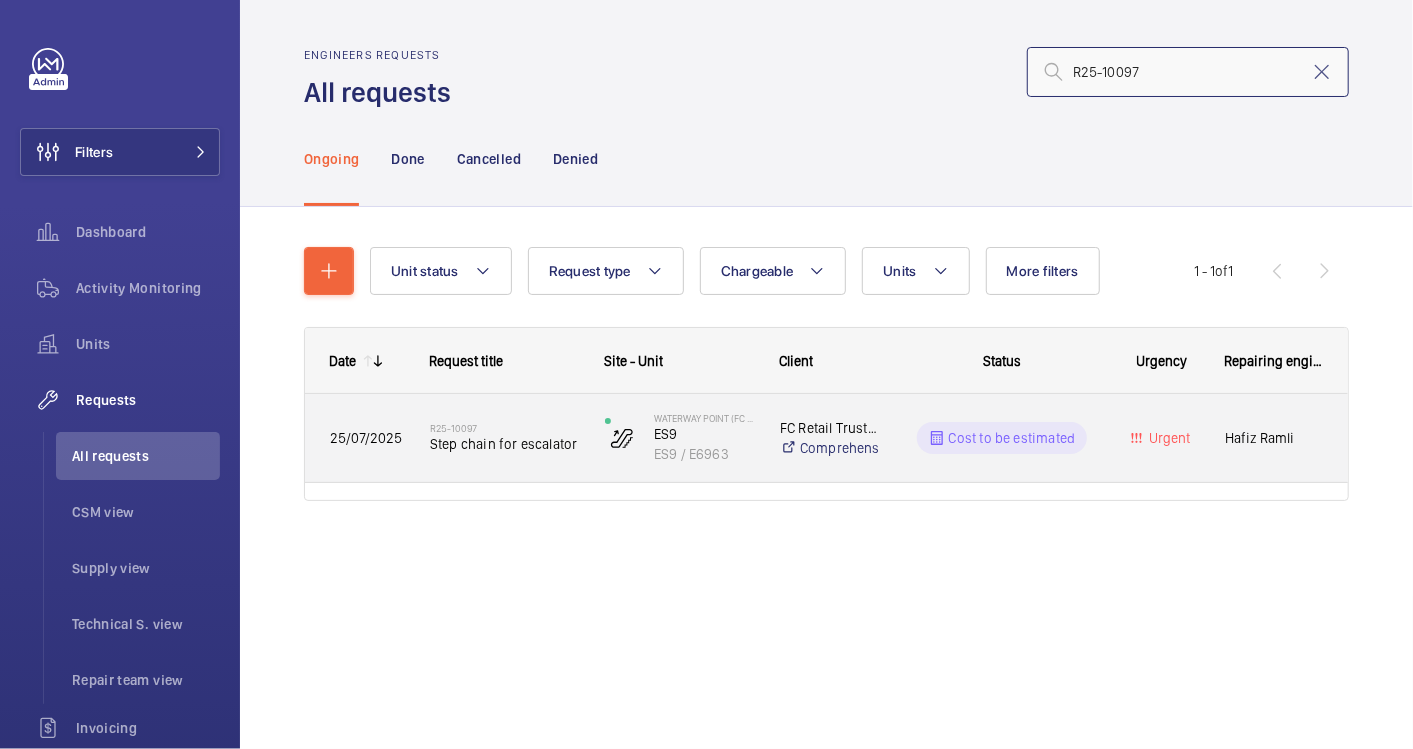 type on "R25-10097" 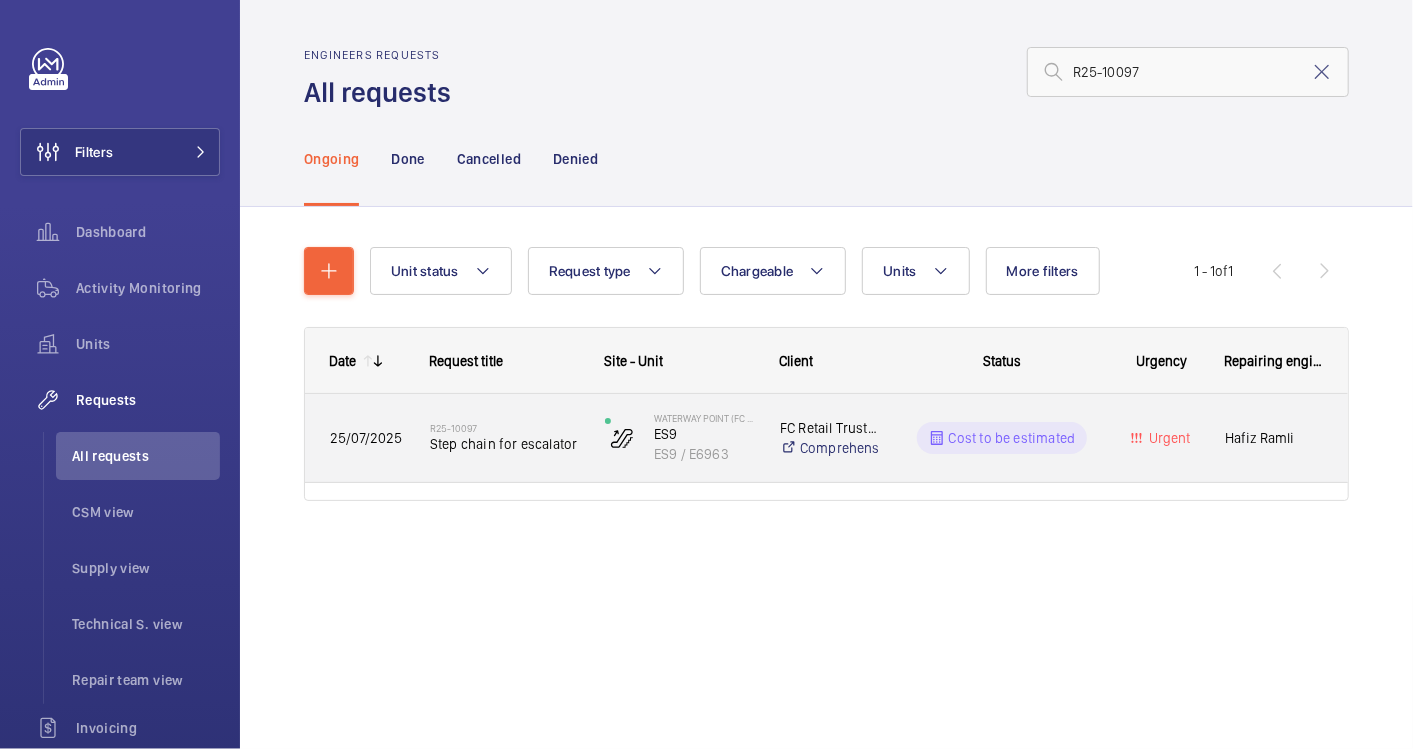 click on "Waterway Point (FC Retail)   ES9   ES9 / E6963" 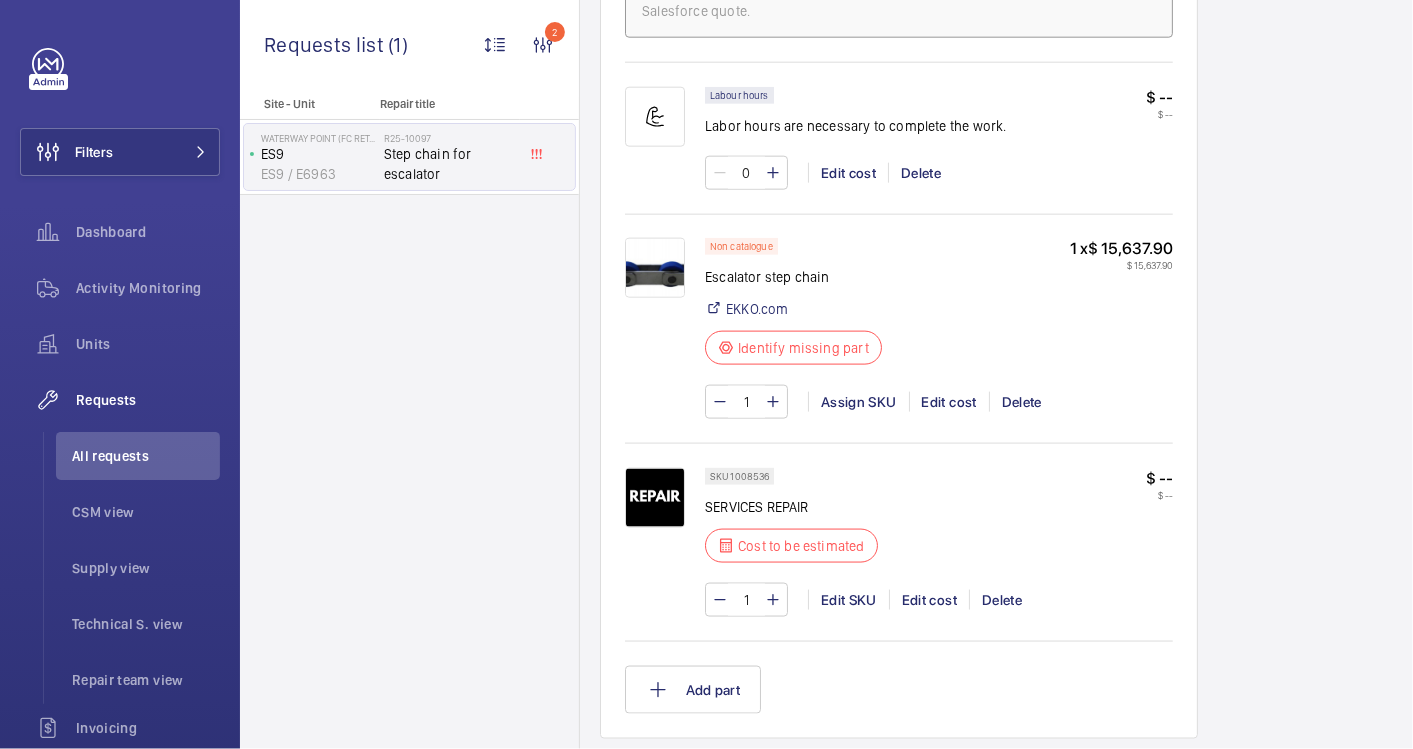 scroll, scrollTop: 1333, scrollLeft: 0, axis: vertical 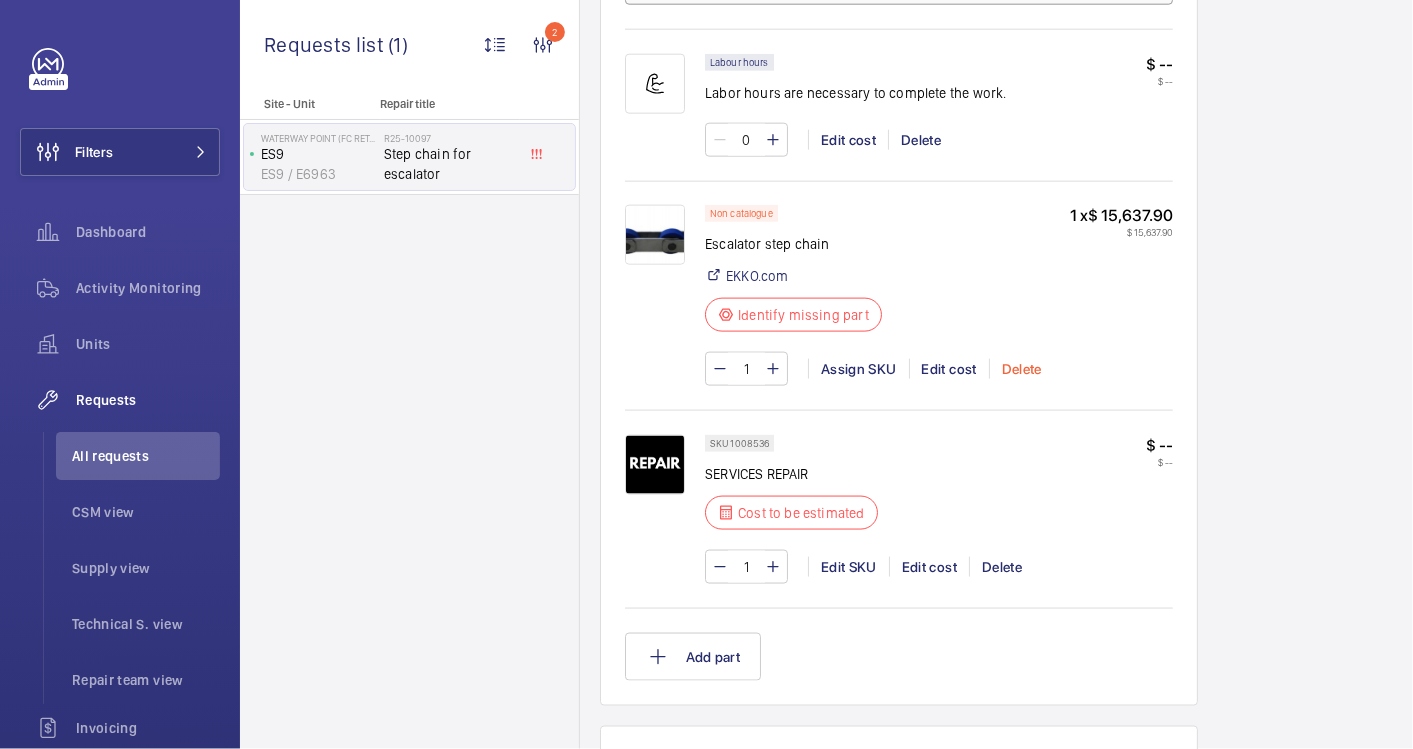 click on "Delete" 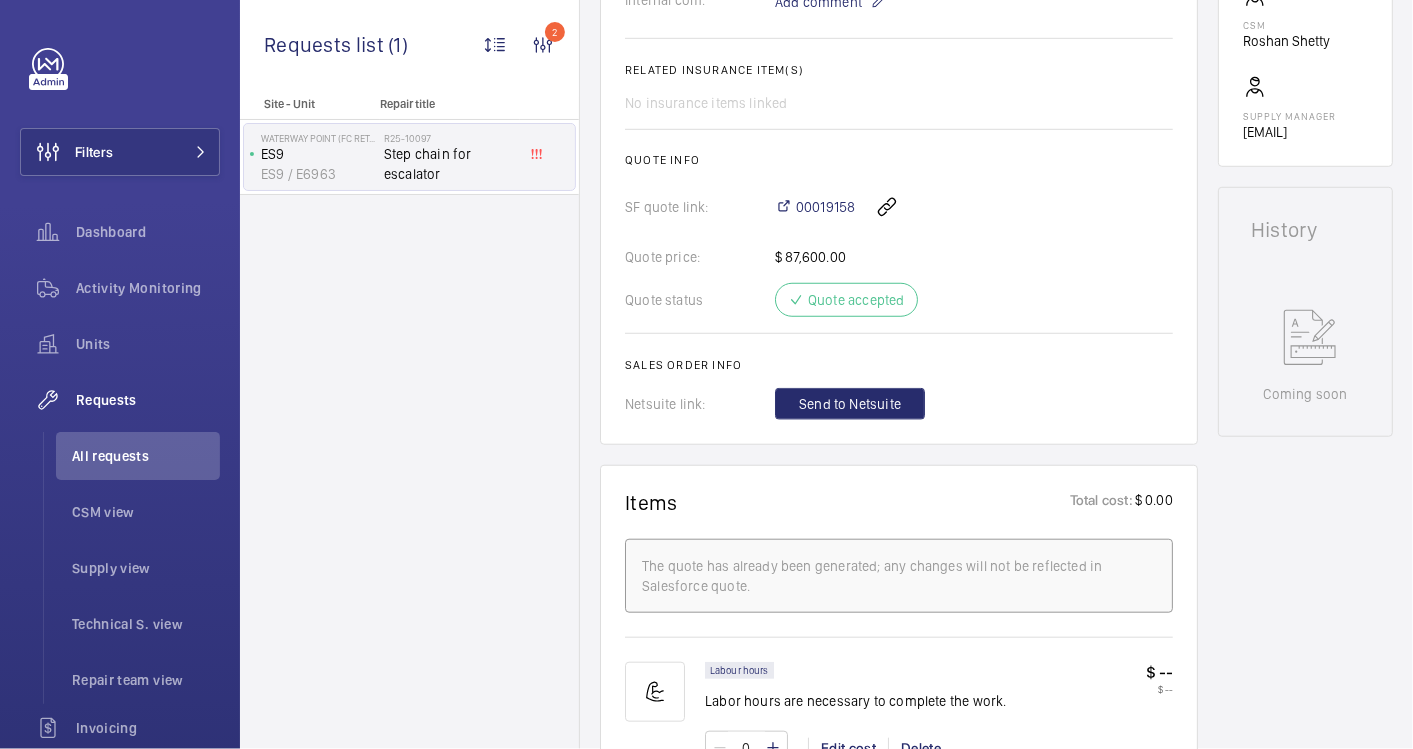 scroll, scrollTop: 615, scrollLeft: 0, axis: vertical 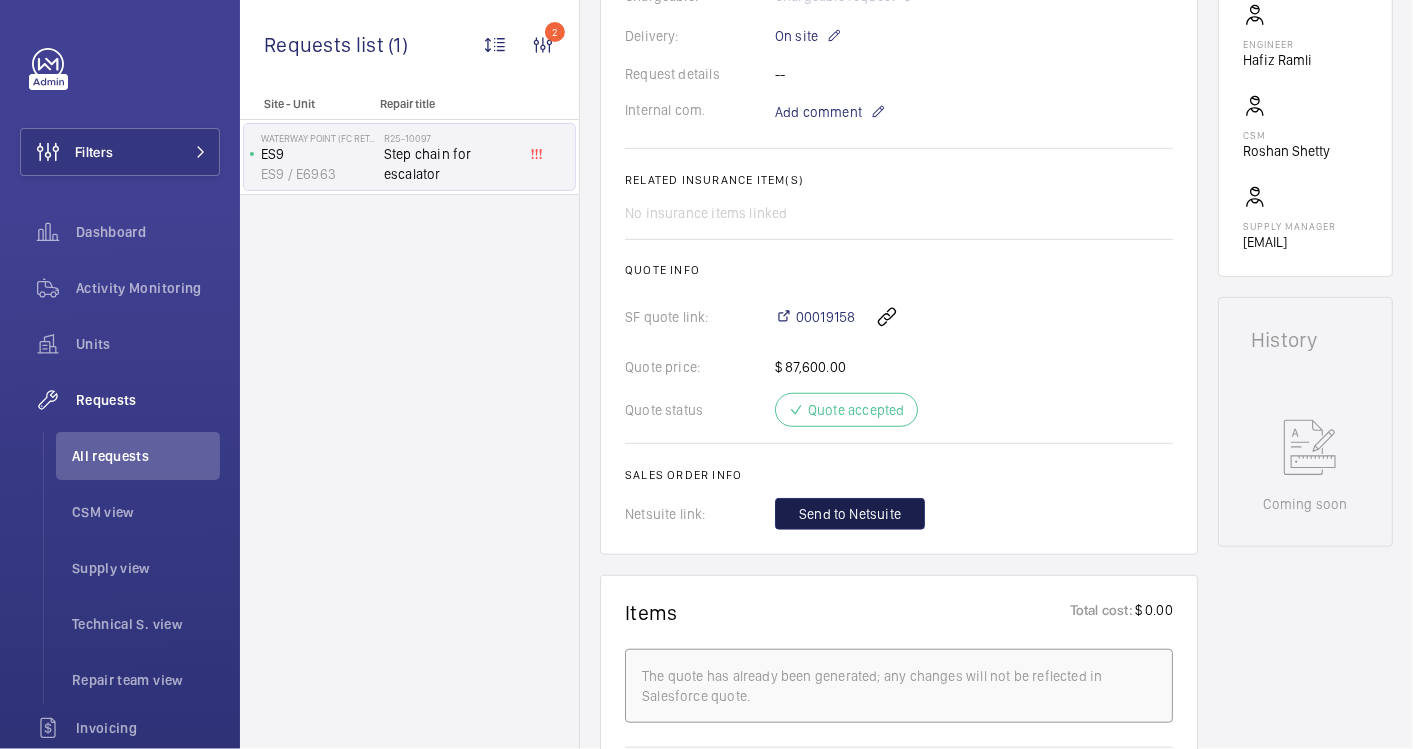 click on "Send to Netsuite" 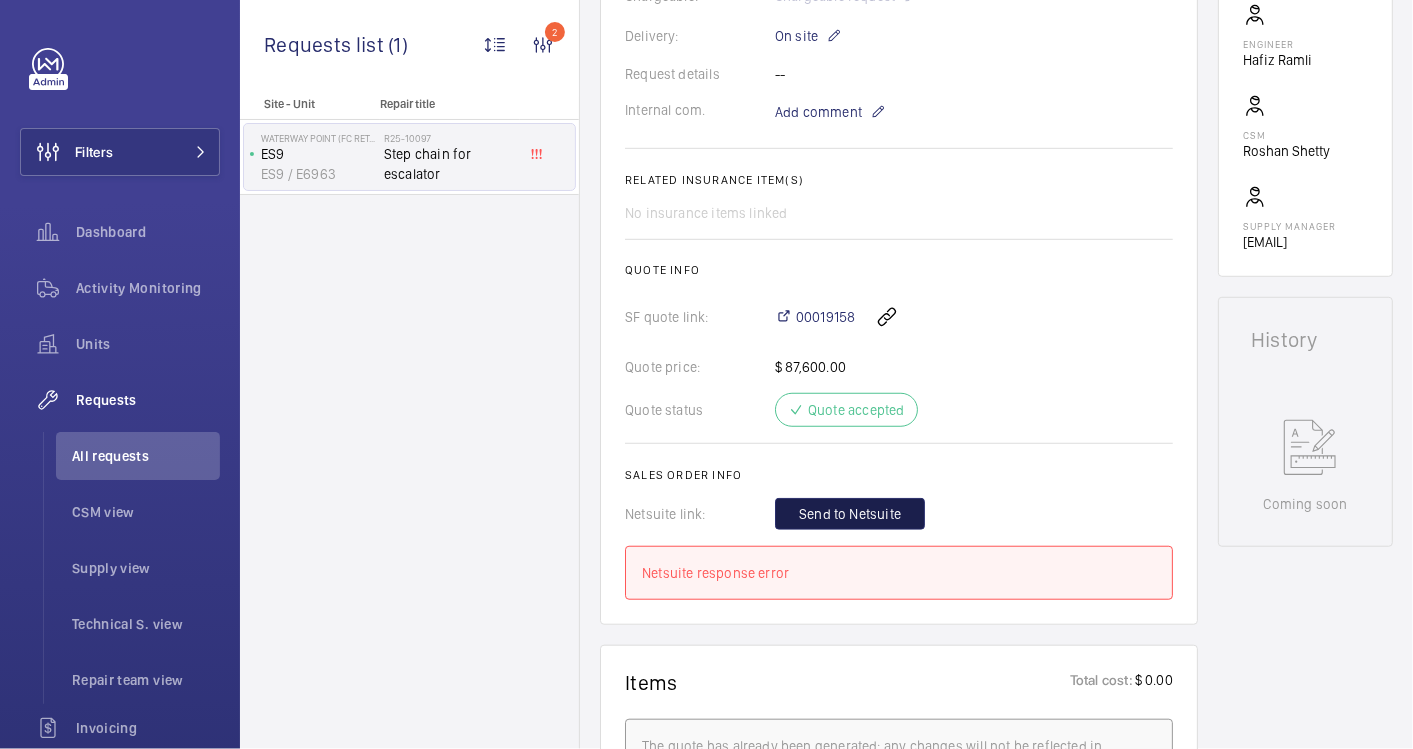 click on "Send to Netsuite" 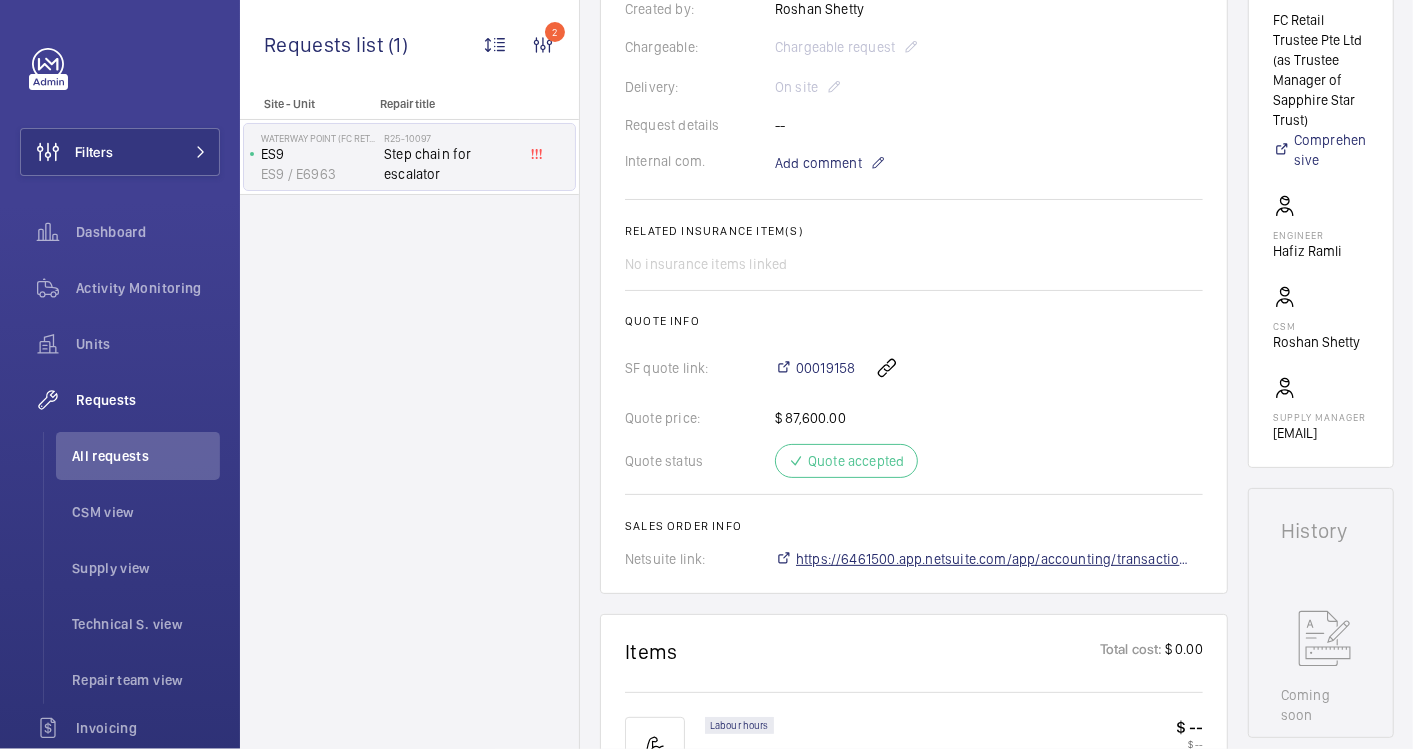 scroll, scrollTop: 615, scrollLeft: 0, axis: vertical 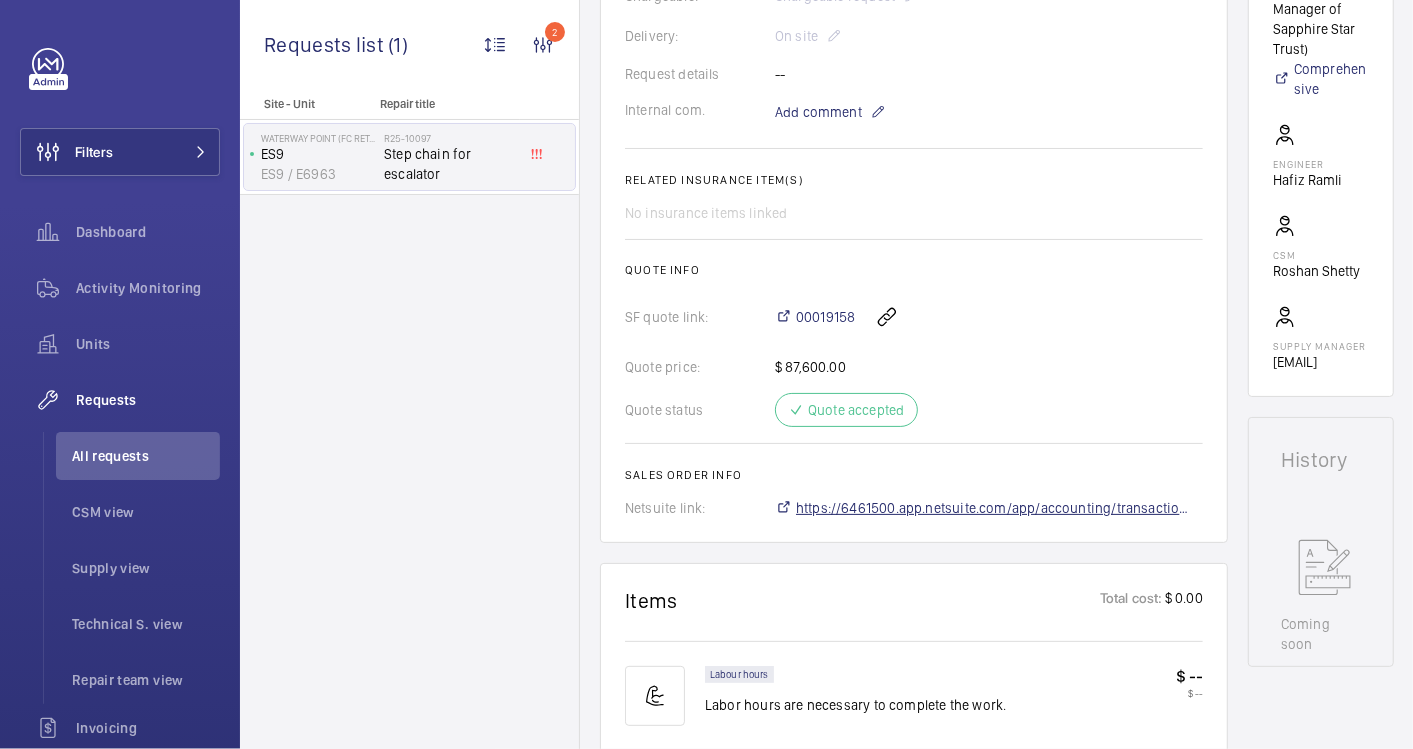 click on "https://6461500.app.netsuite.com/app/accounting/transactions/salesord.nl?id=2873051" 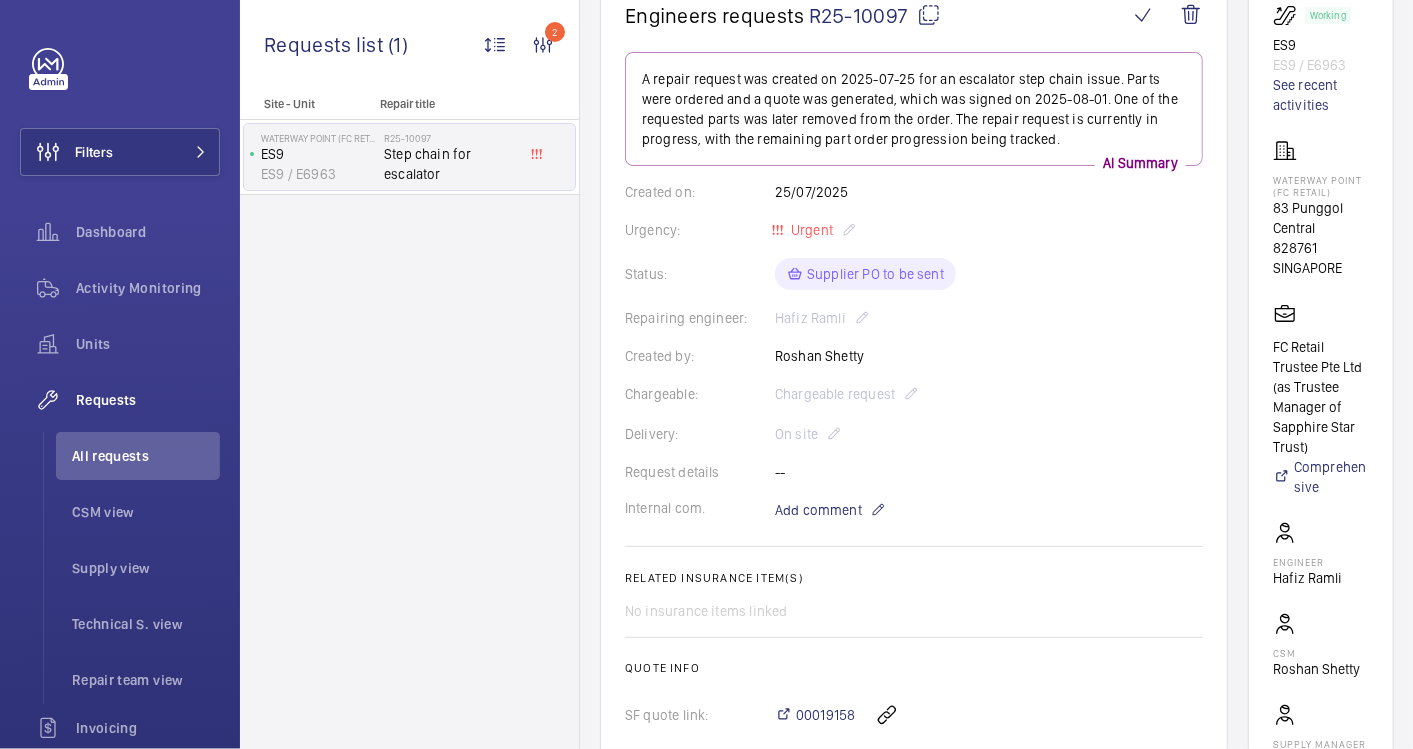 scroll, scrollTop: 444, scrollLeft: 0, axis: vertical 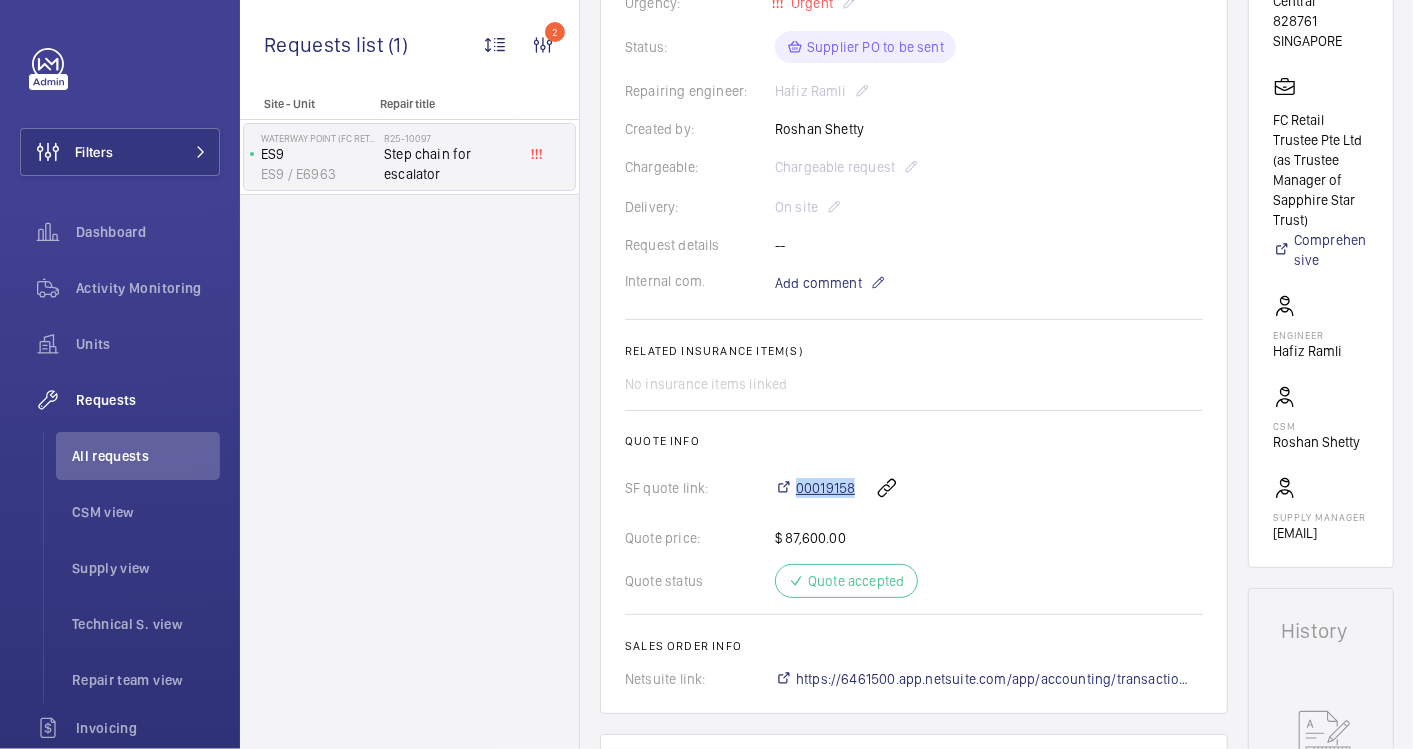 drag, startPoint x: 856, startPoint y: 481, endPoint x: 794, endPoint y: 481, distance: 62 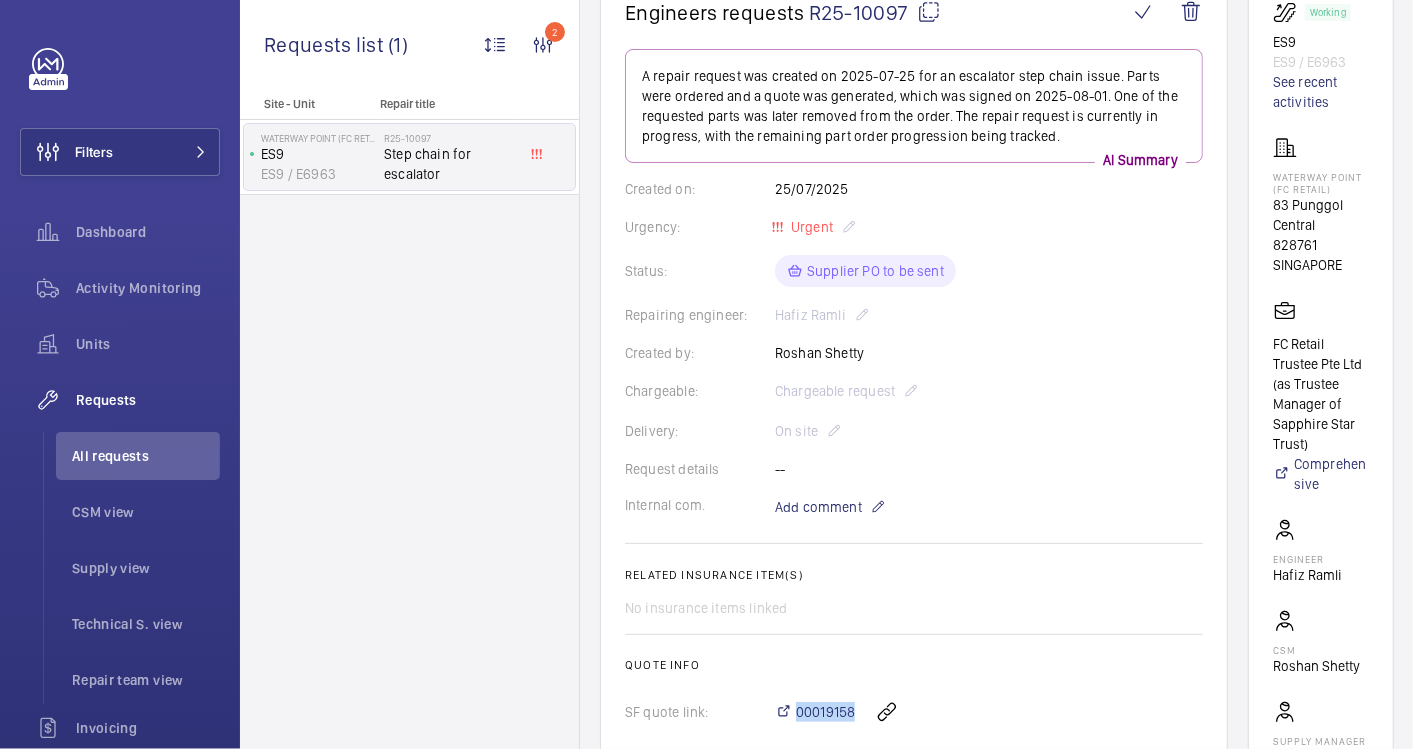 scroll, scrollTop: 0, scrollLeft: 0, axis: both 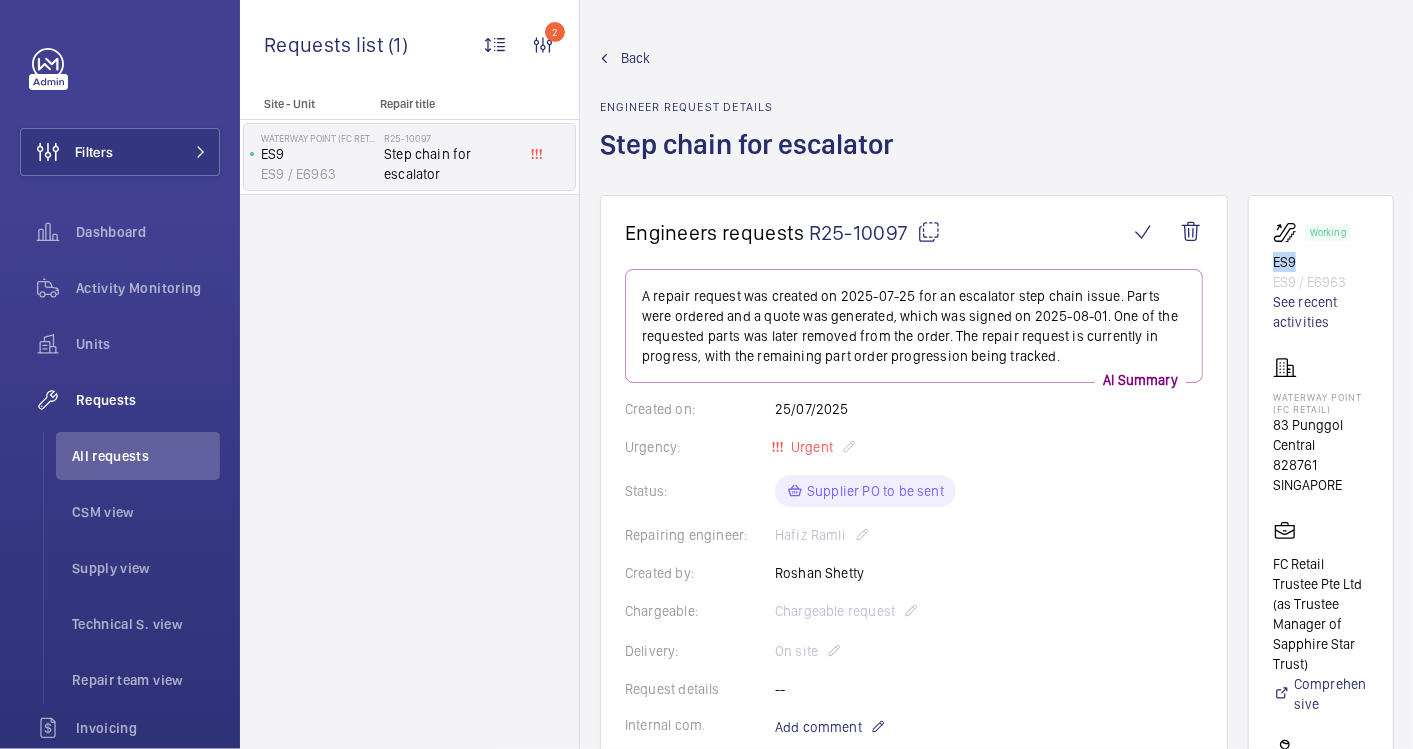 drag, startPoint x: 1300, startPoint y: 257, endPoint x: 1261, endPoint y: 257, distance: 39 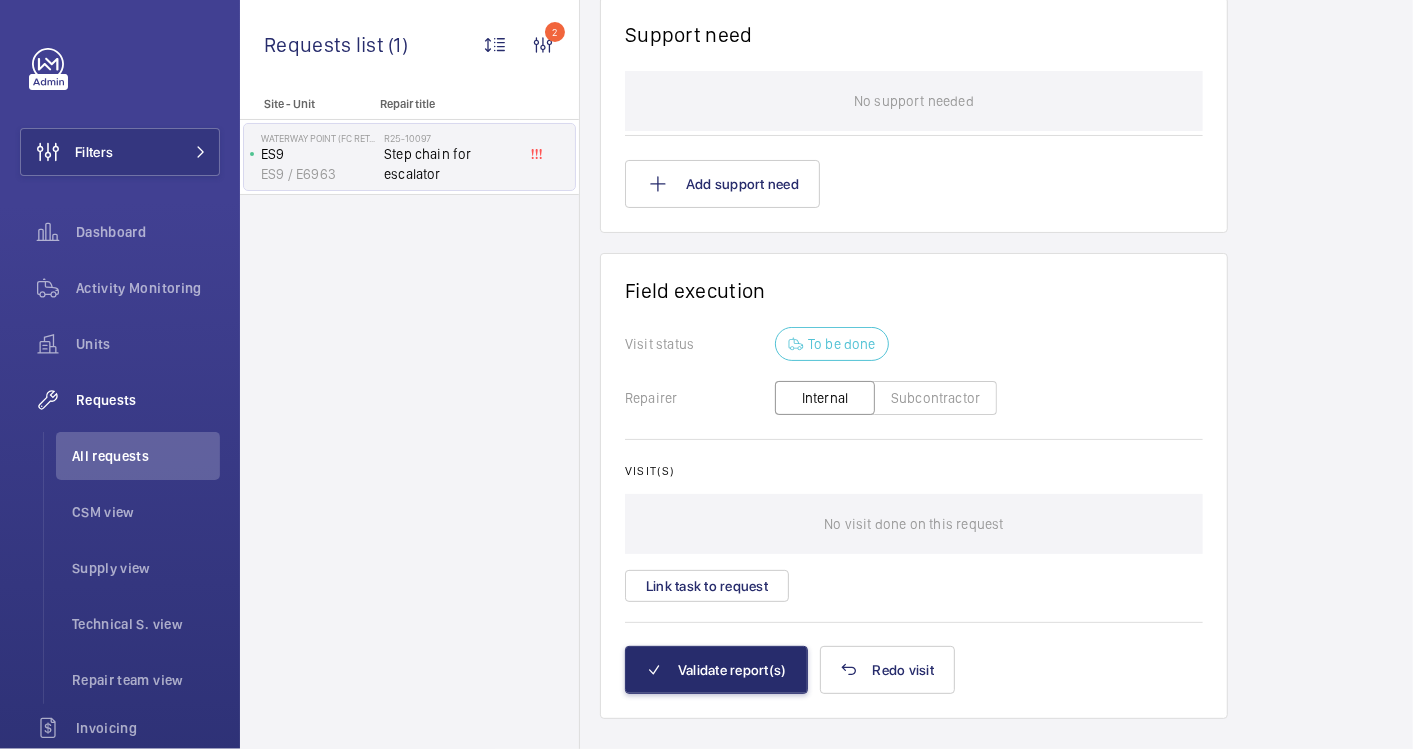scroll, scrollTop: 1595, scrollLeft: 0, axis: vertical 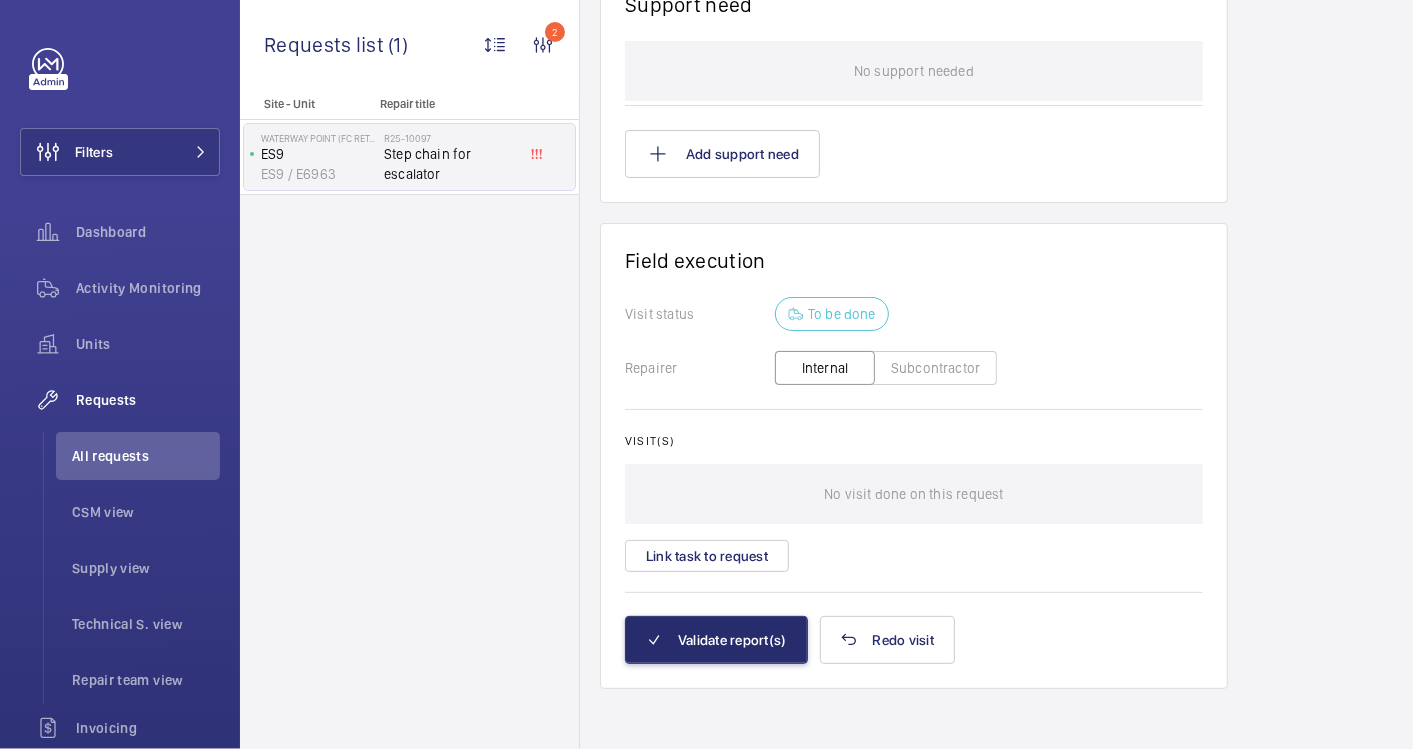 click on "Subcontractor" 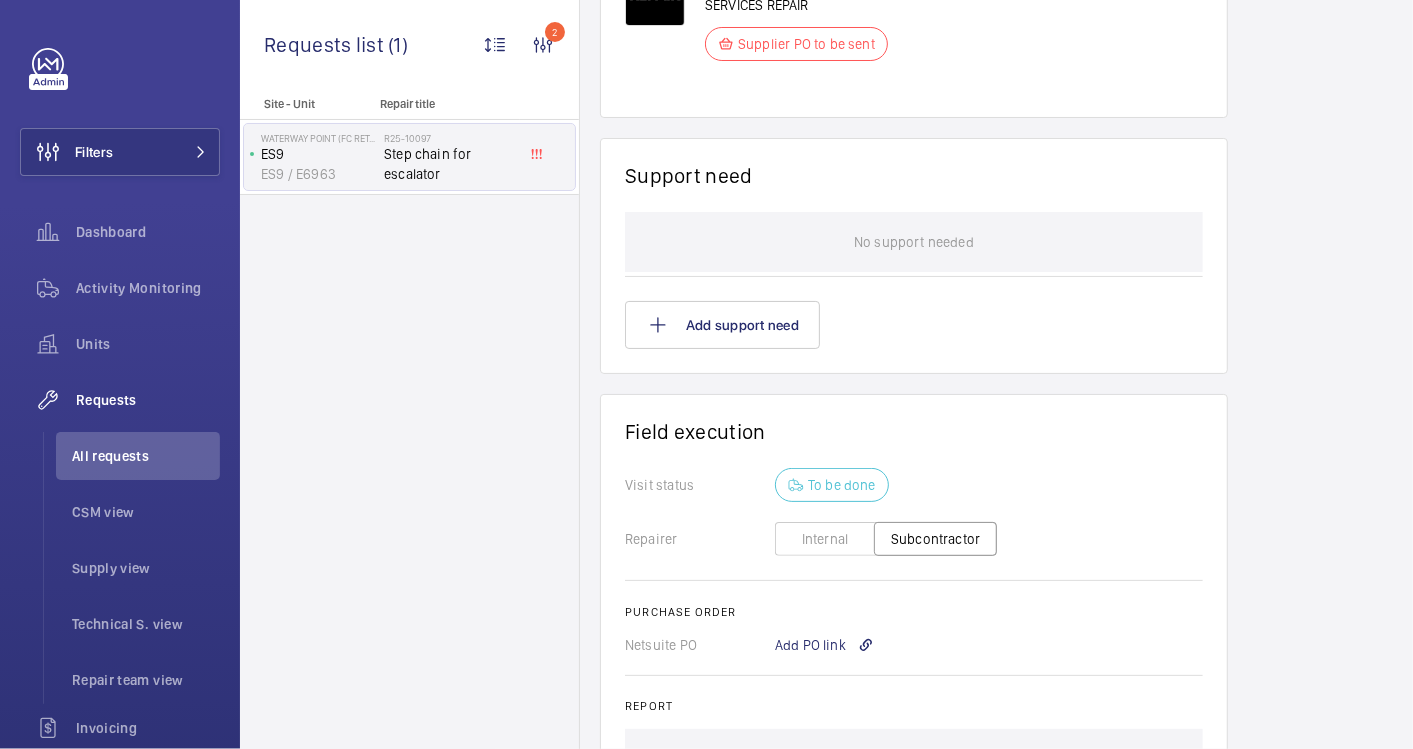 scroll, scrollTop: 1710, scrollLeft: 0, axis: vertical 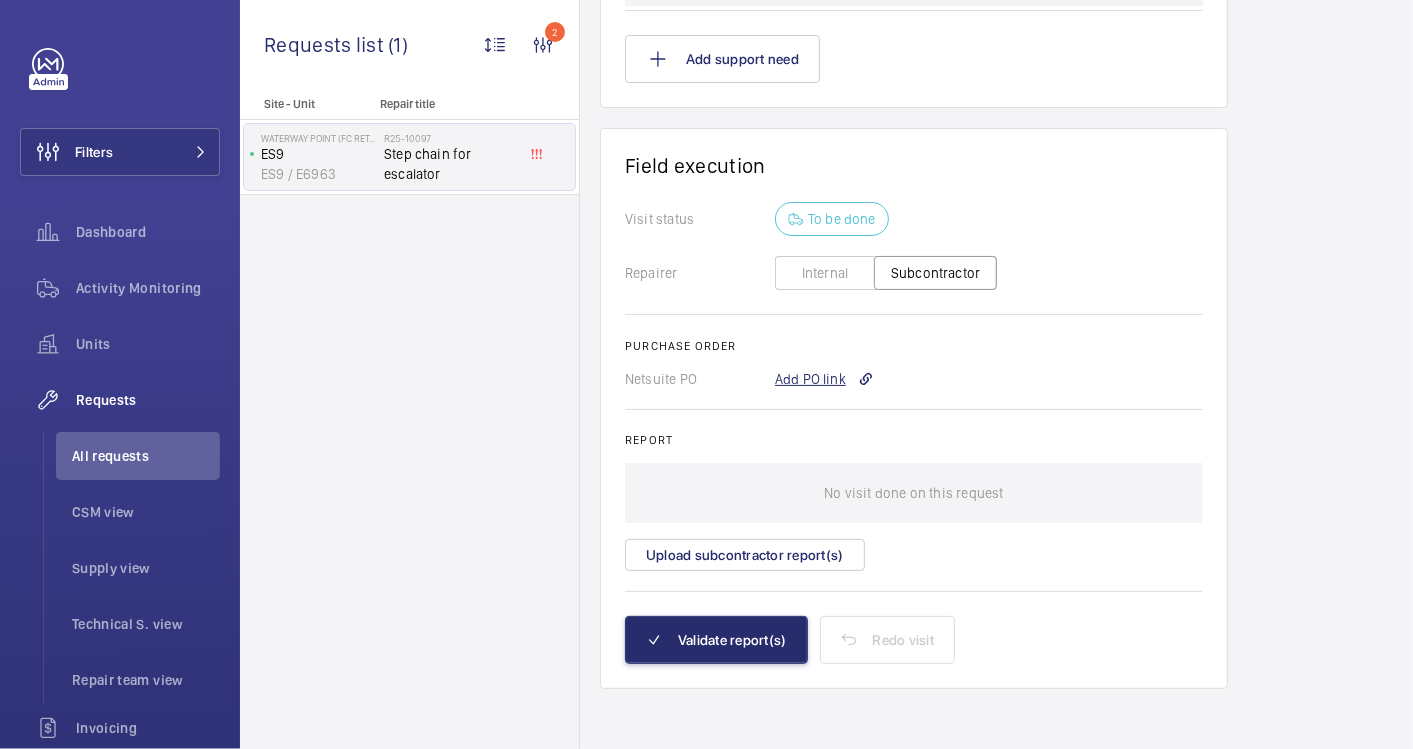 click on "Add PO link" 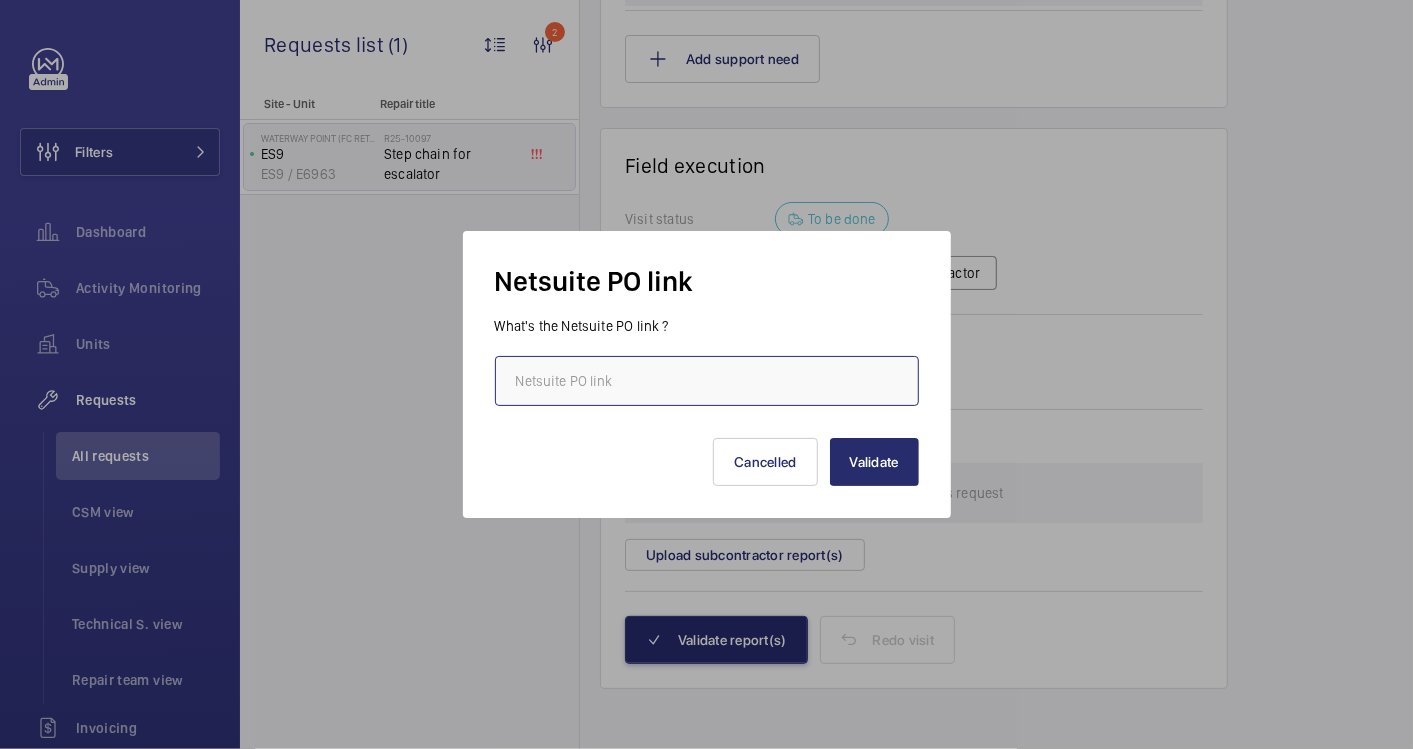 click at bounding box center (707, 381) 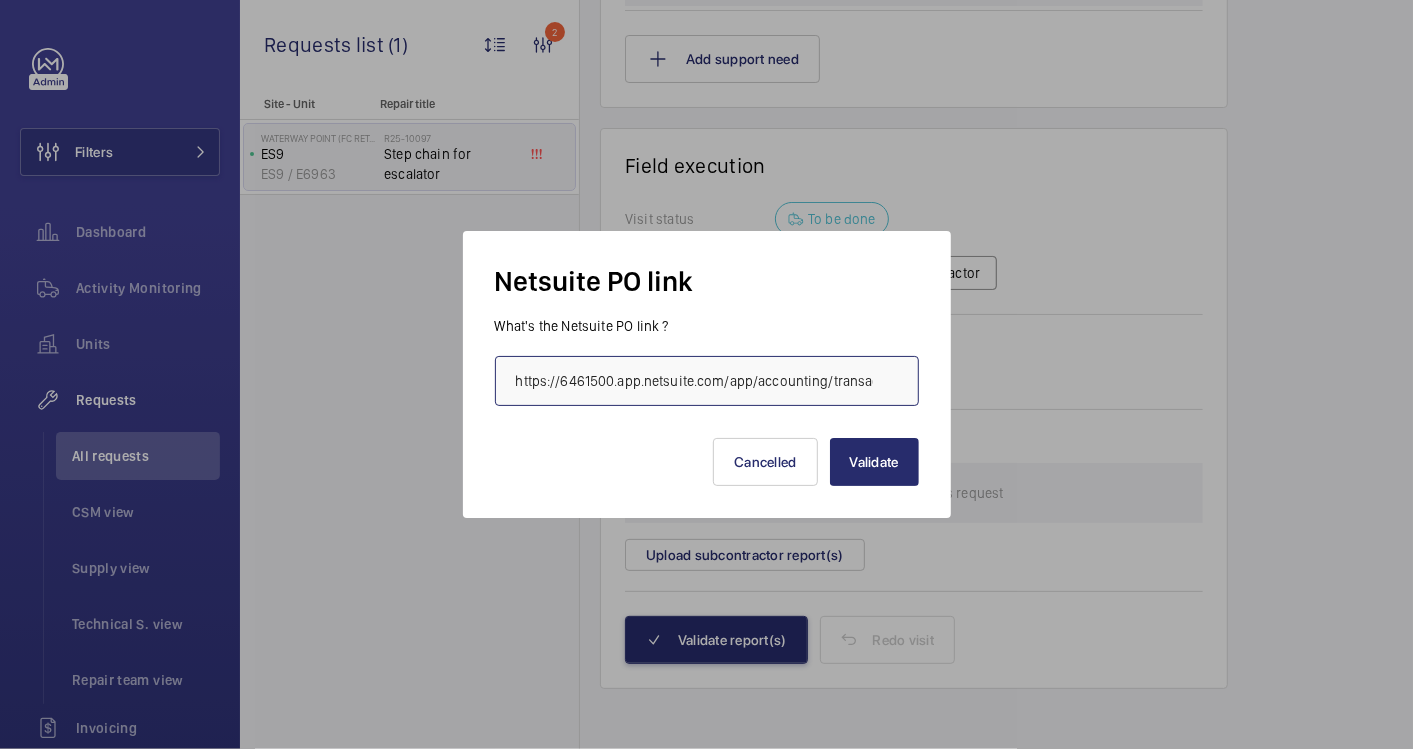 scroll, scrollTop: 0, scrollLeft: 548, axis: horizontal 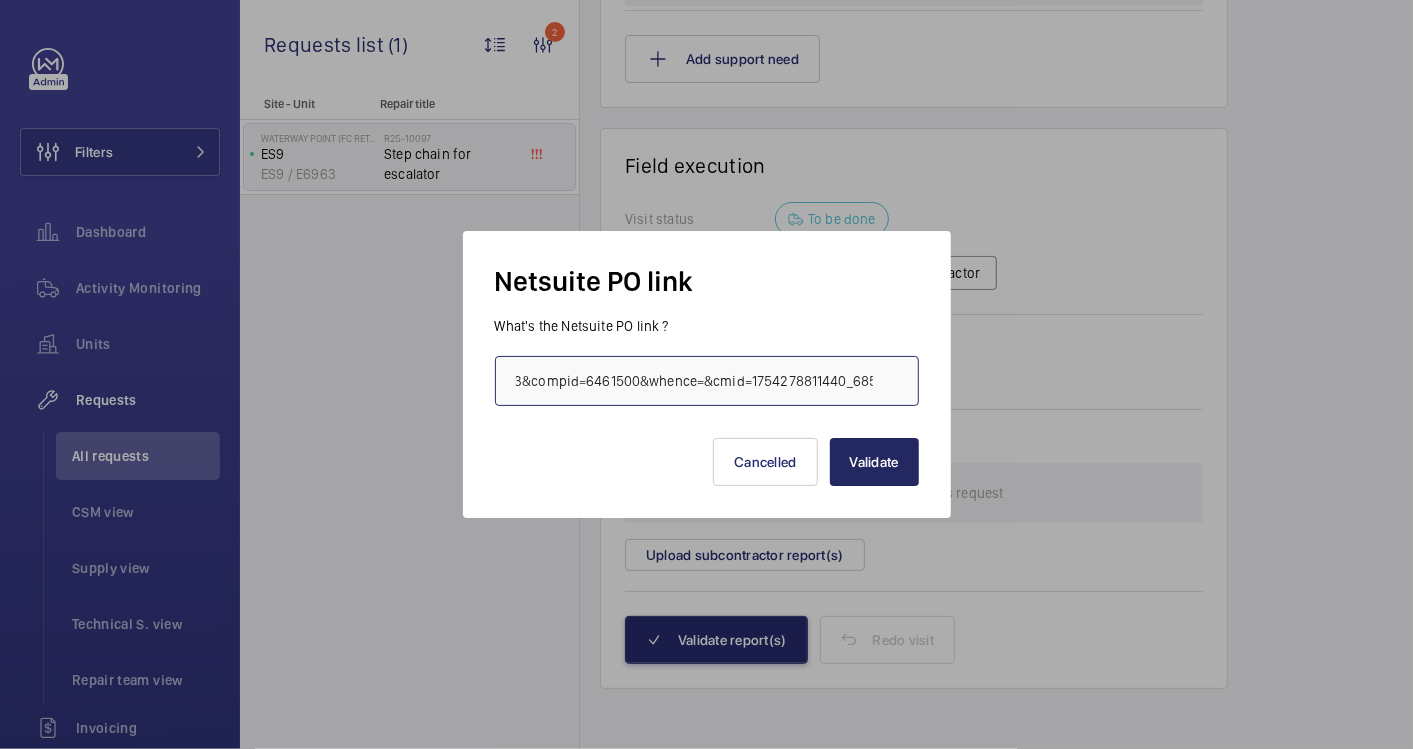type on "https://6461500.app.netsuite.com/app/accounting/transactions/purchord.nl?id=2873253&compid=6461500&whence=&cmid=1754278811440_6854" 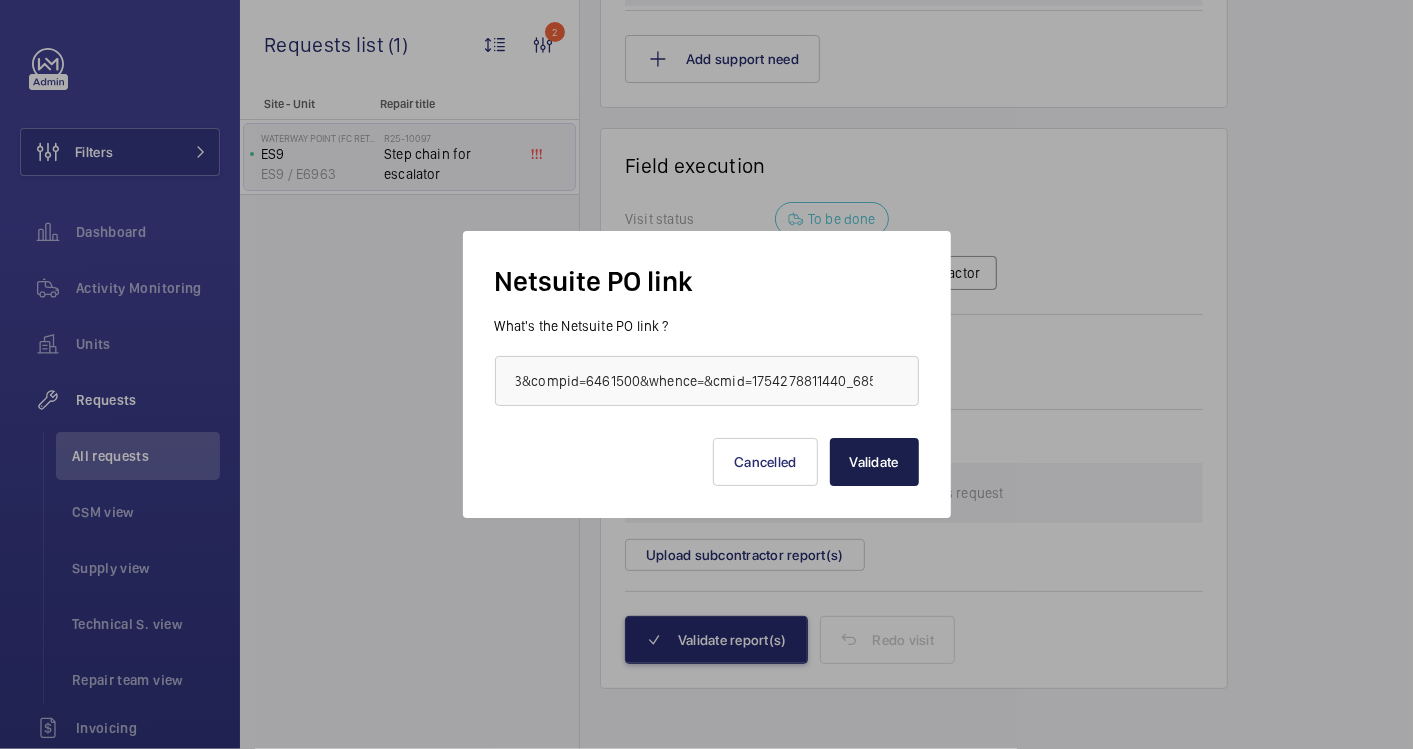 scroll, scrollTop: 0, scrollLeft: 0, axis: both 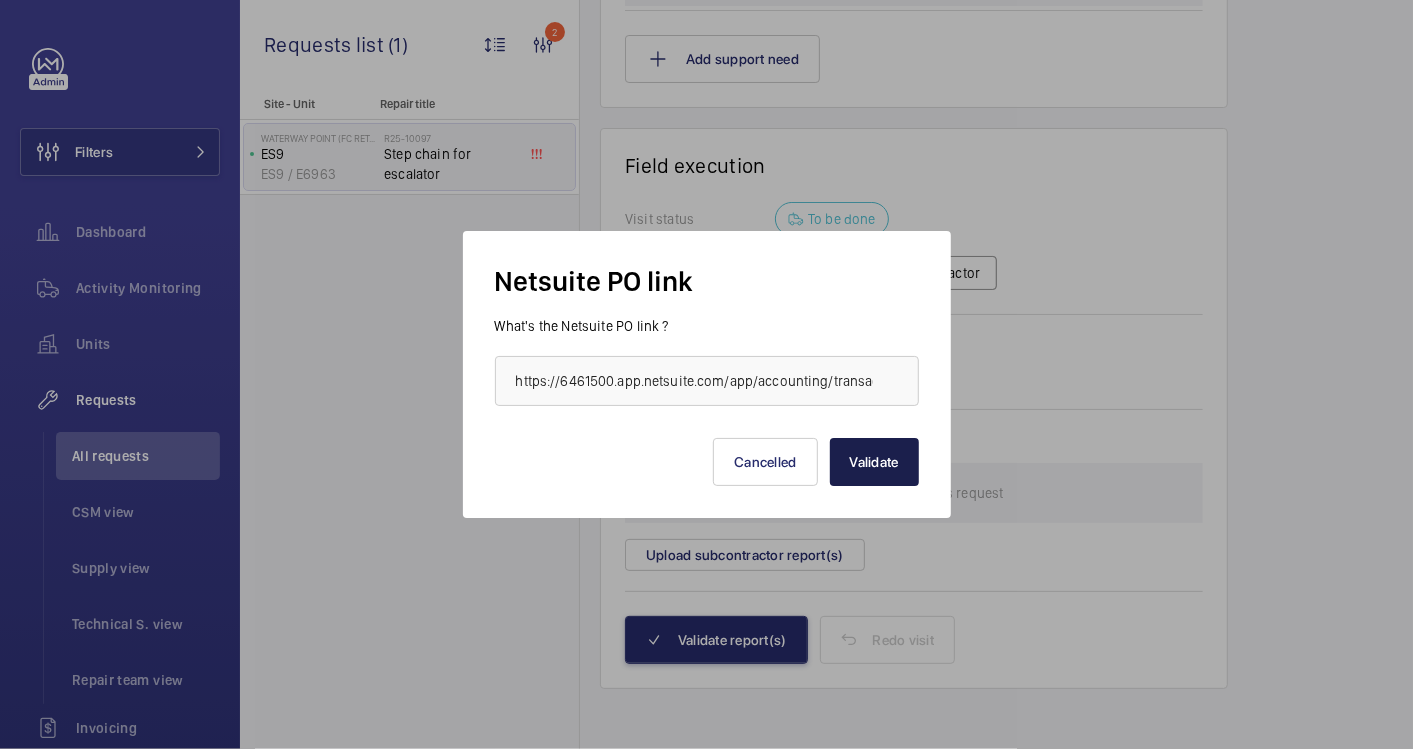 click on "Validate" at bounding box center (874, 462) 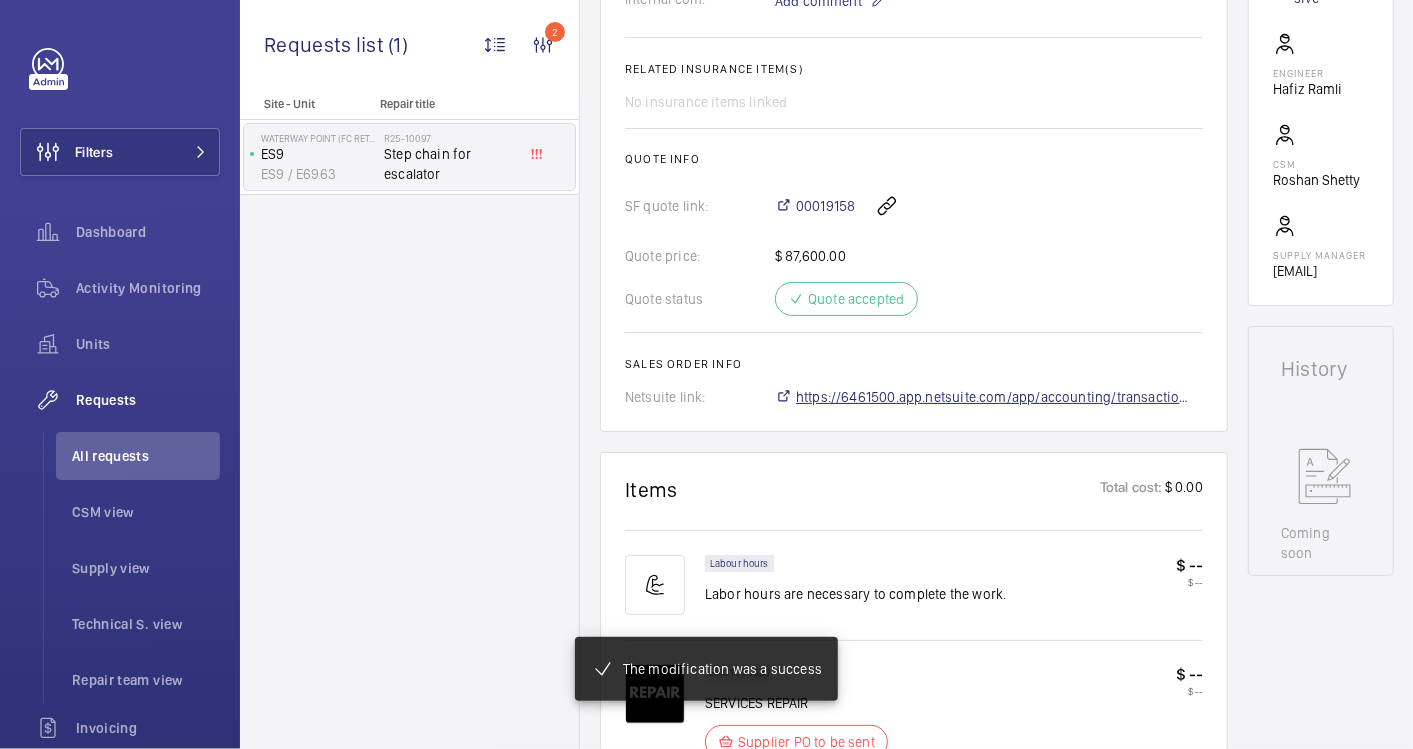 scroll, scrollTop: 726, scrollLeft: 0, axis: vertical 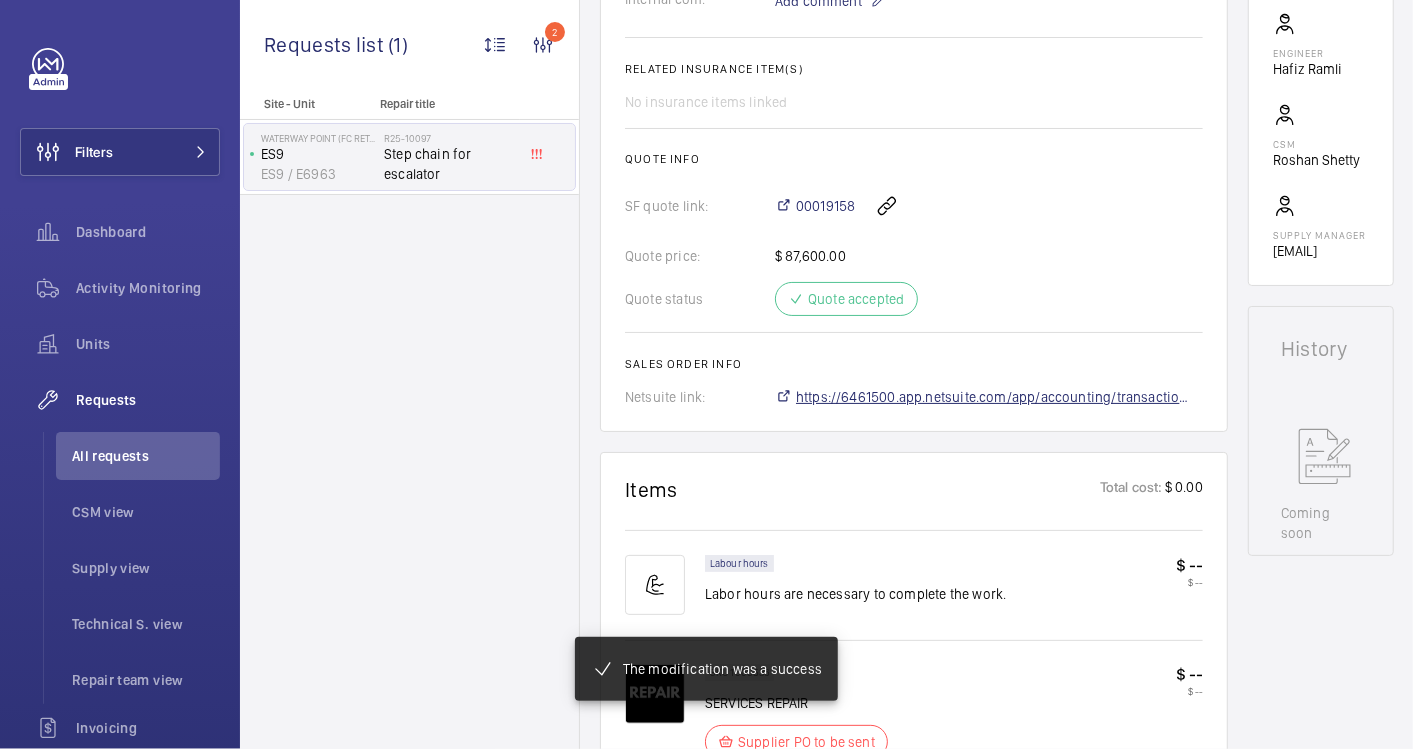 click on "https://6461500.app.netsuite.com/app/accounting/transactions/salesord.nl?id=2873051" 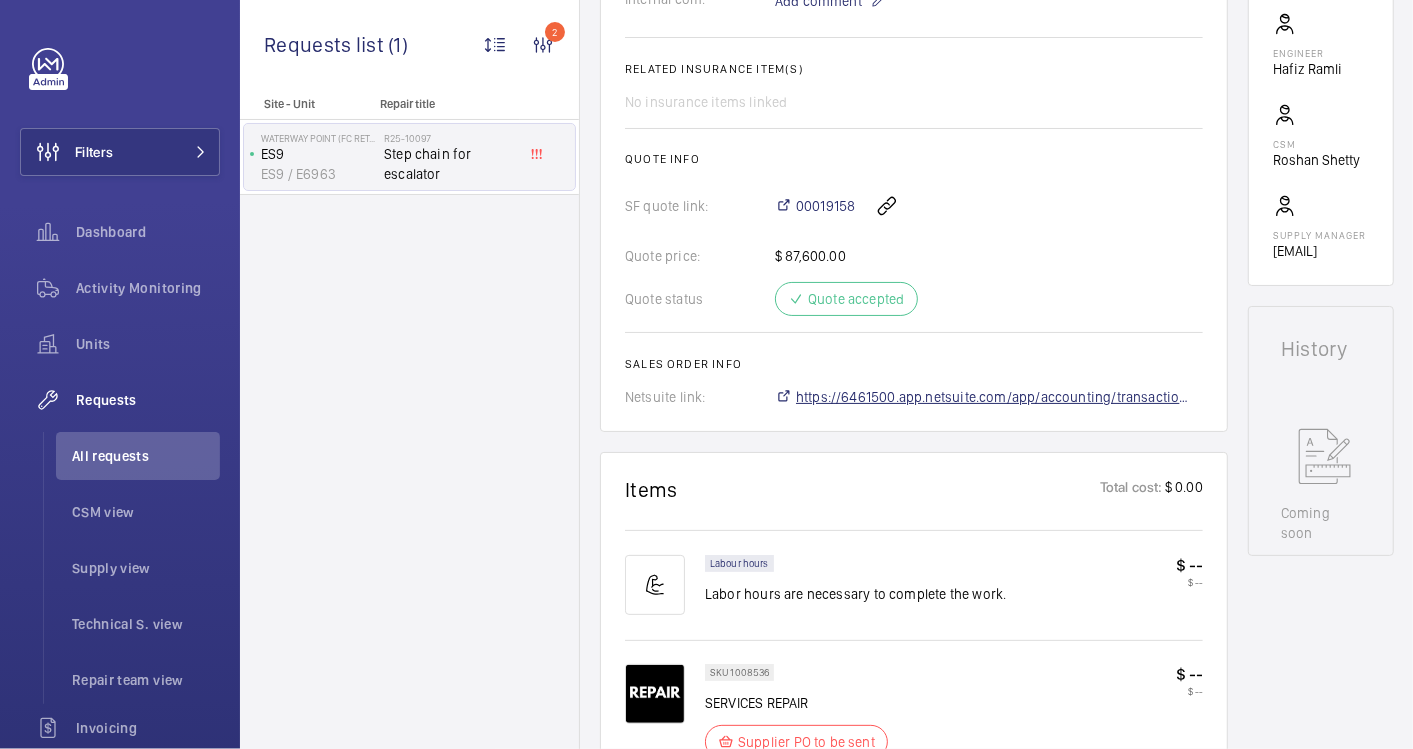 click on "https://6461500.app.netsuite.com/app/accounting/transactions/salesord.nl?id=2873051" 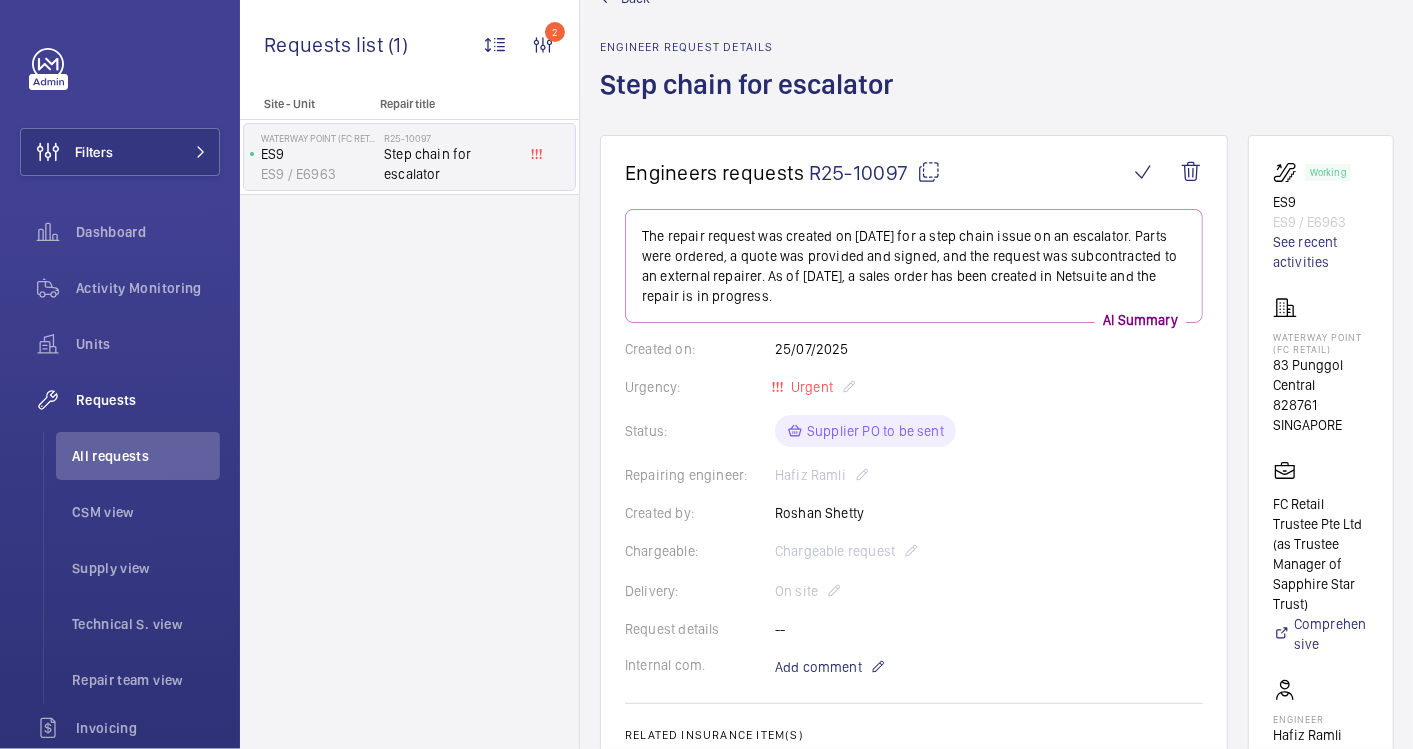 scroll, scrollTop: 0, scrollLeft: 0, axis: both 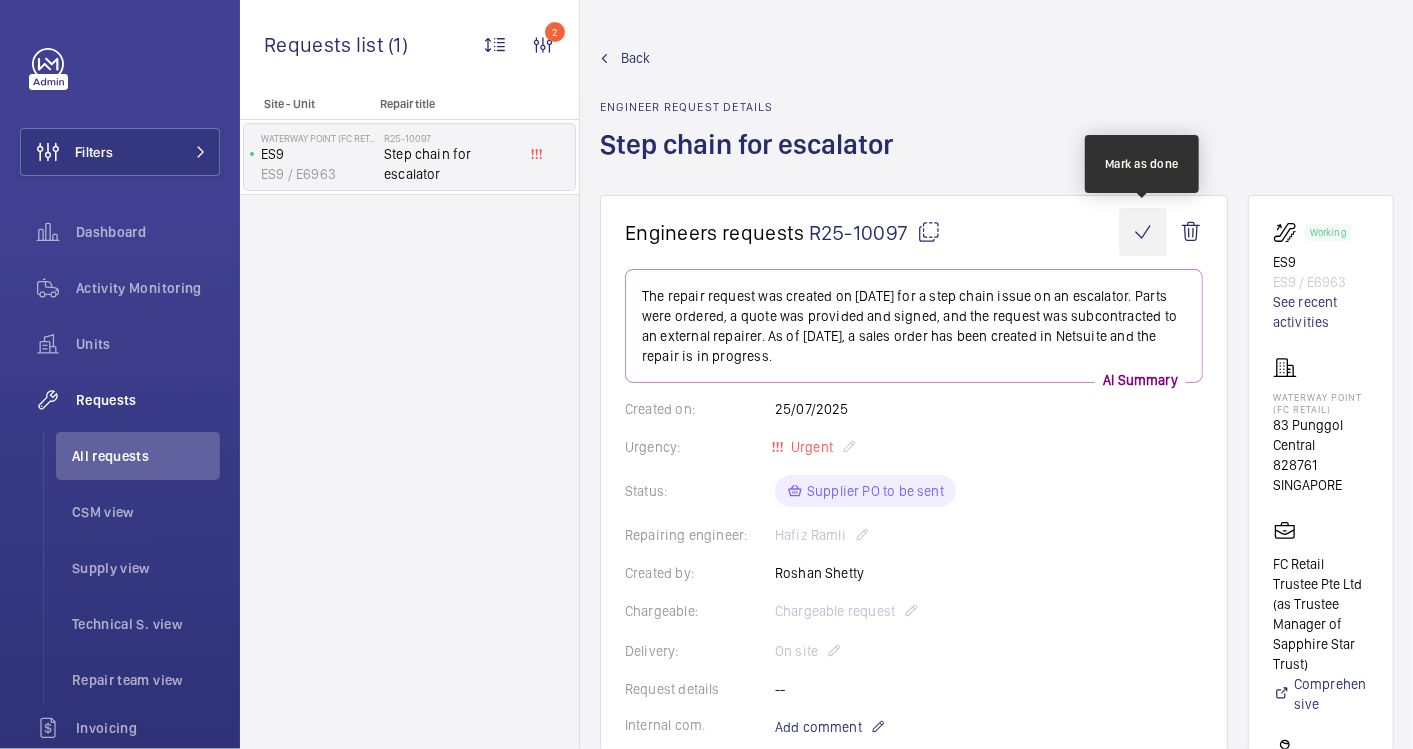 click 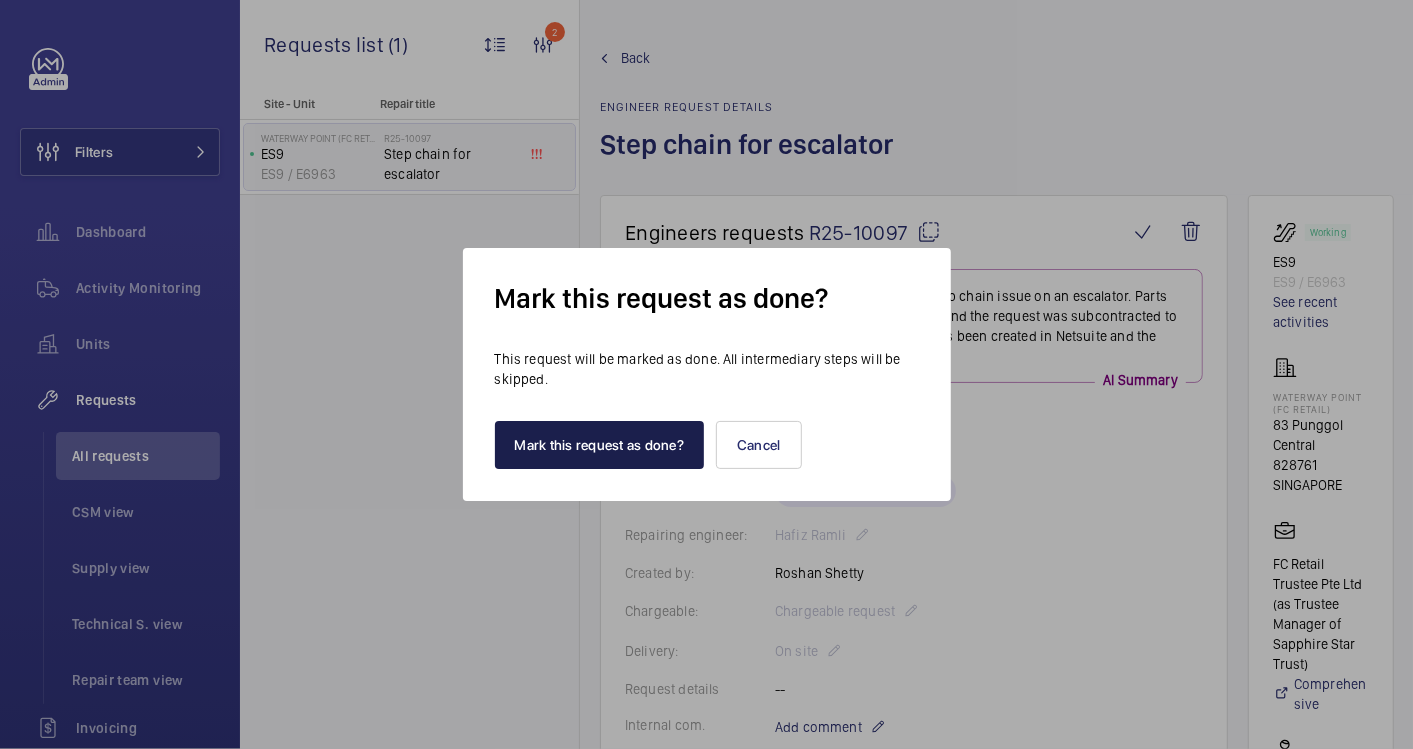 click on "Mark this request as done?" at bounding box center (600, 445) 